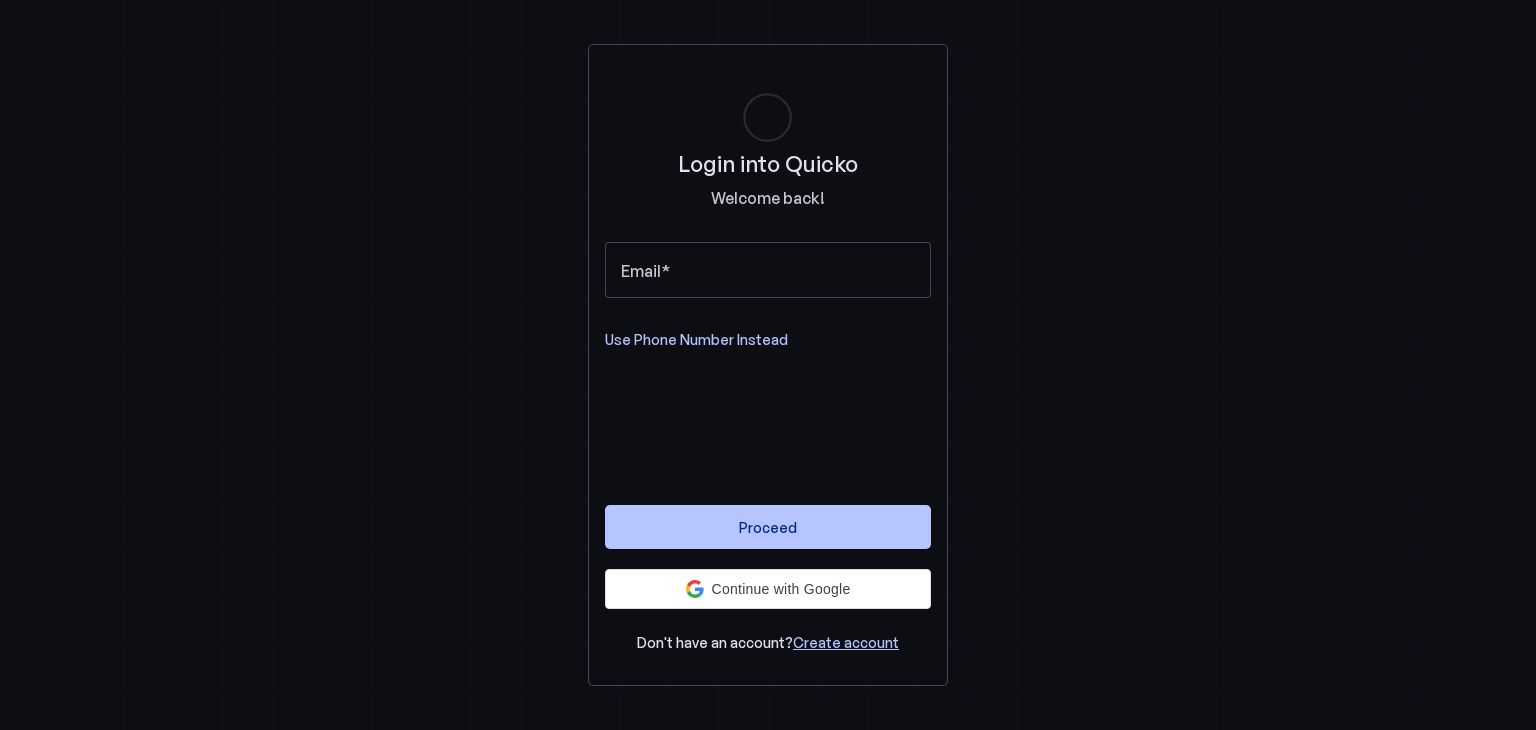 scroll, scrollTop: 0, scrollLeft: 0, axis: both 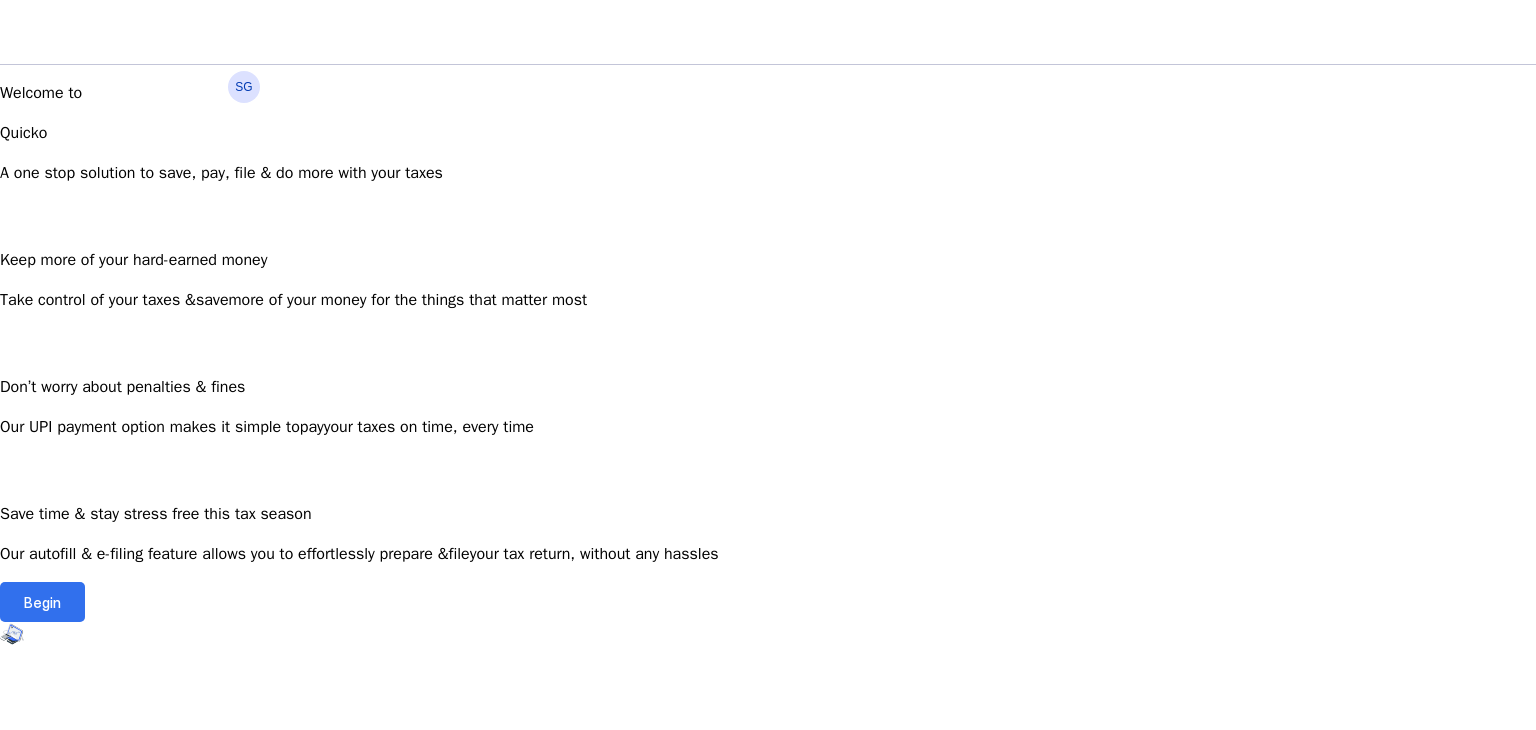 click on "Begin" at bounding box center (42, 602) 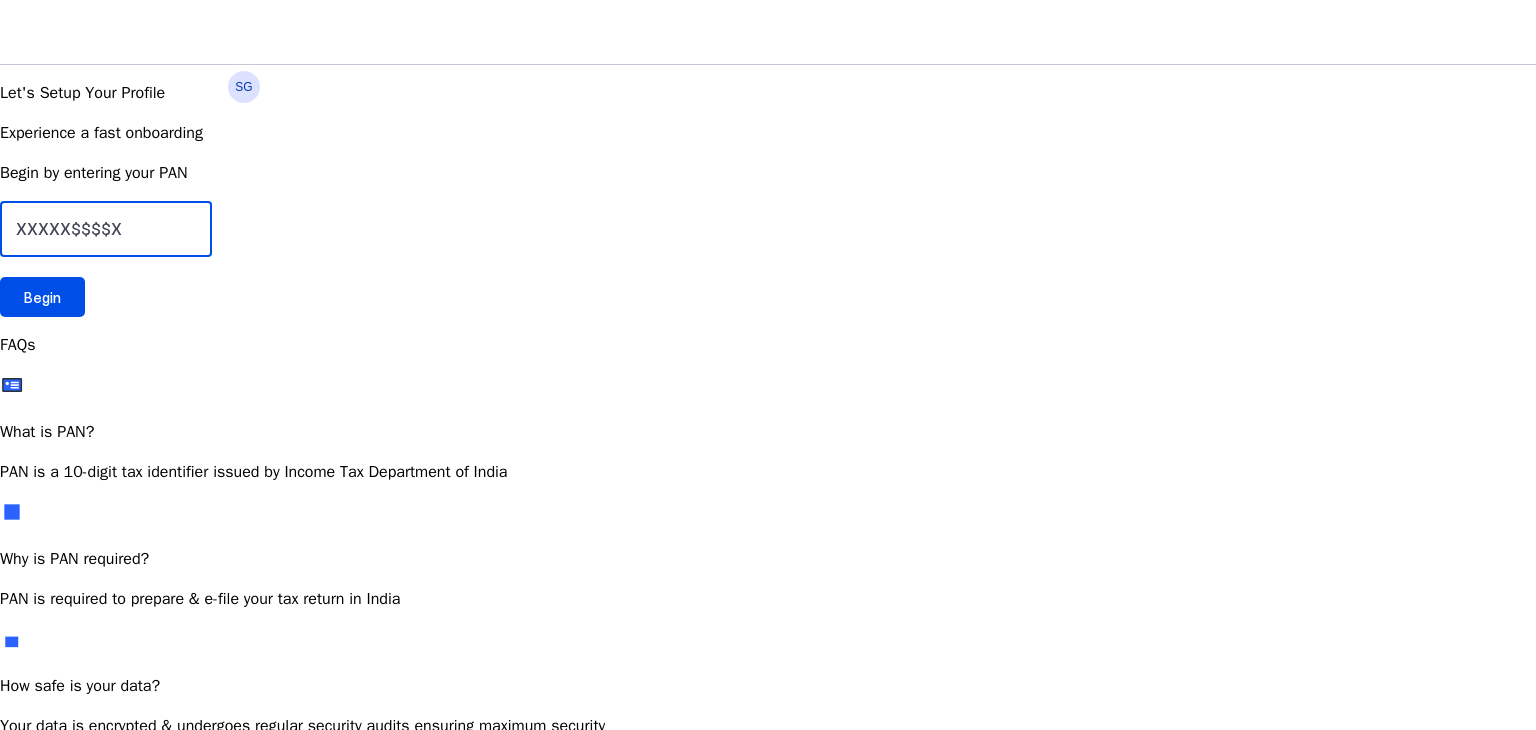 click at bounding box center [106, 229] 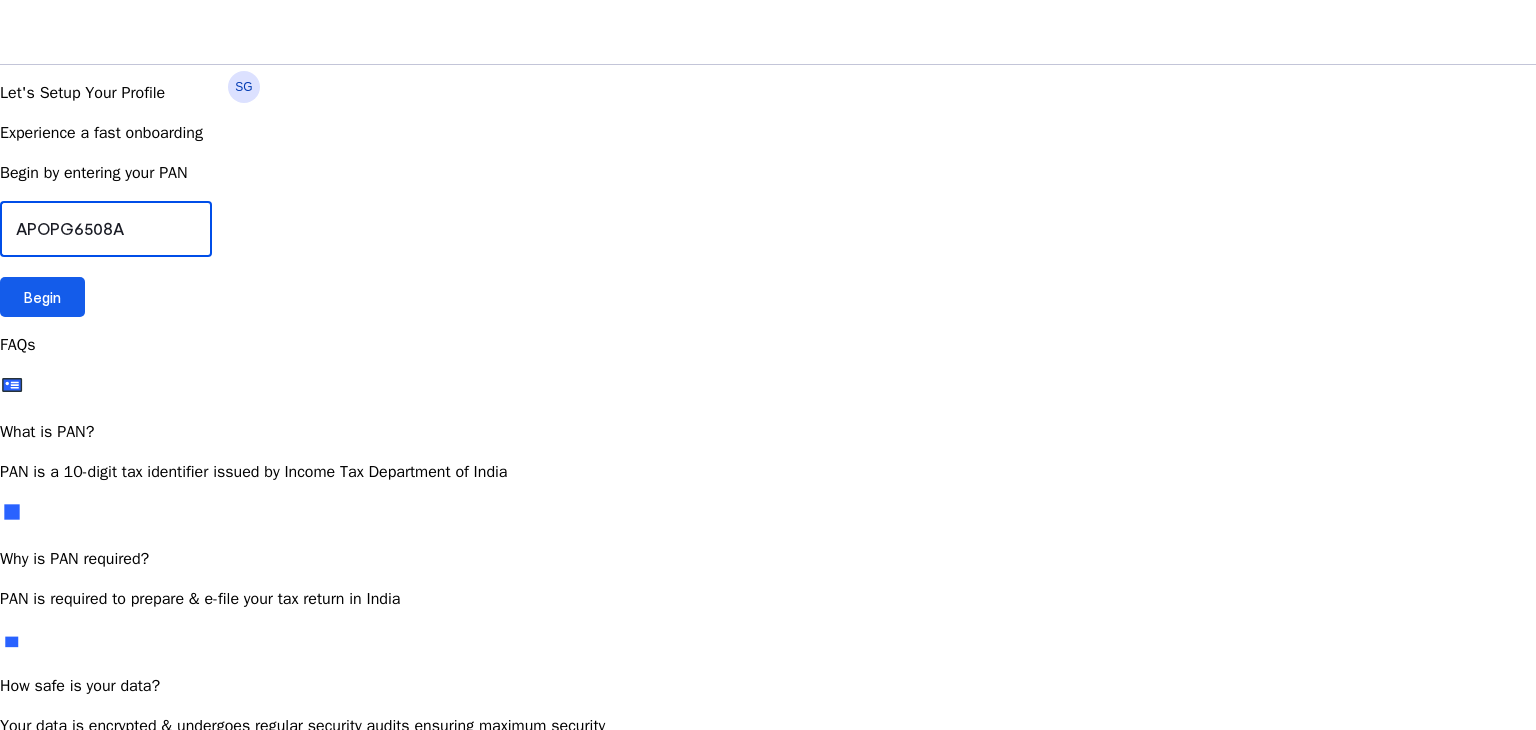 type on "APOPG6508A" 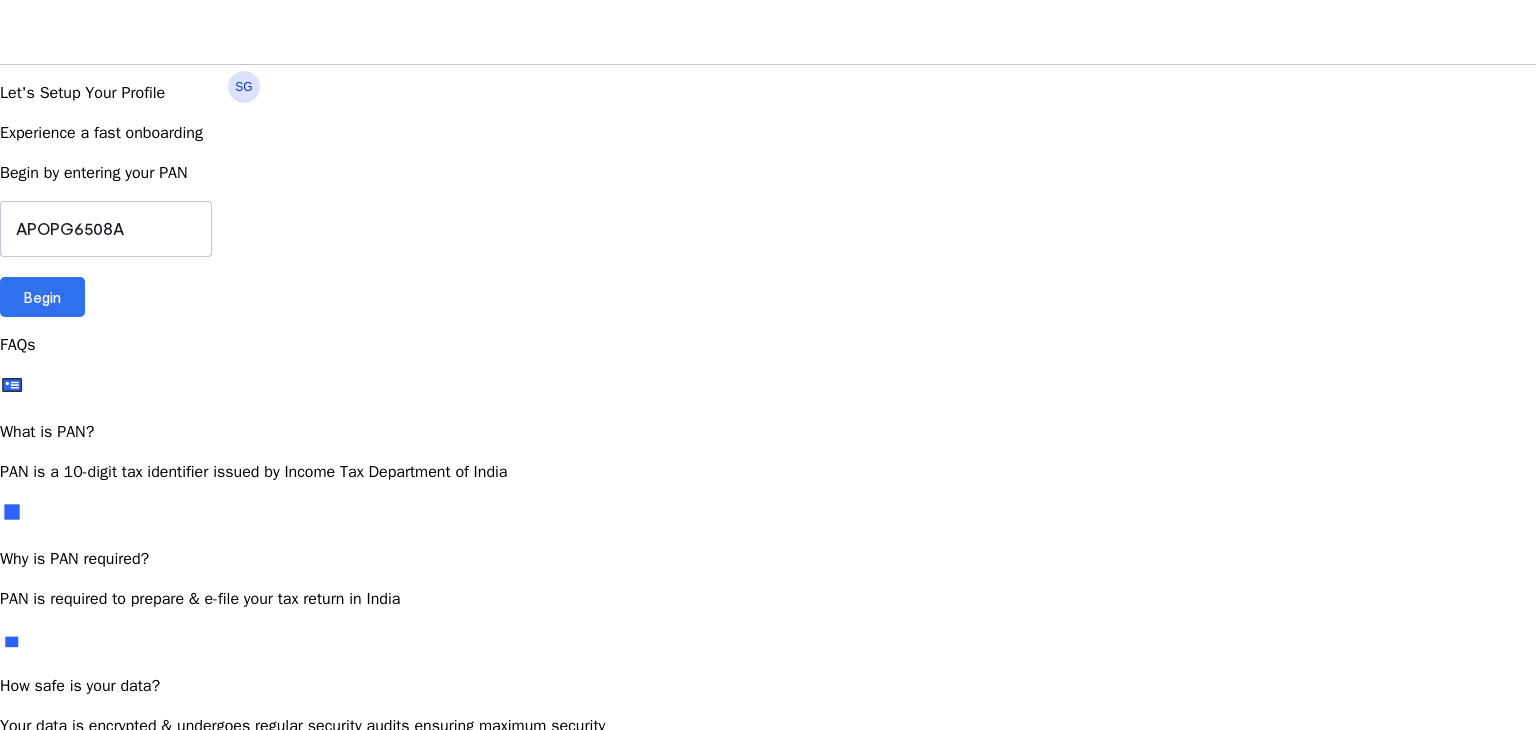 click at bounding box center [42, 297] 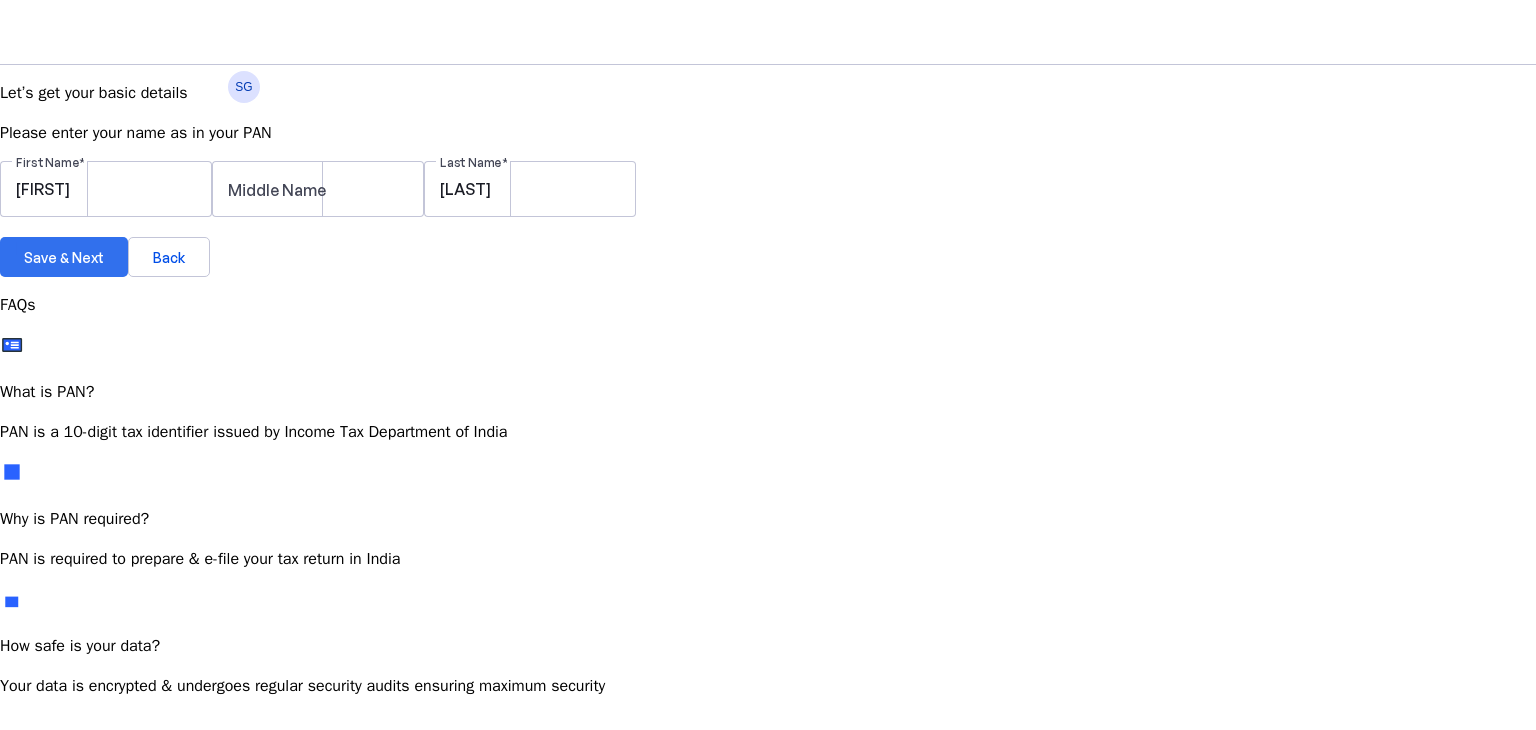 click on "Save & Next" at bounding box center [64, 257] 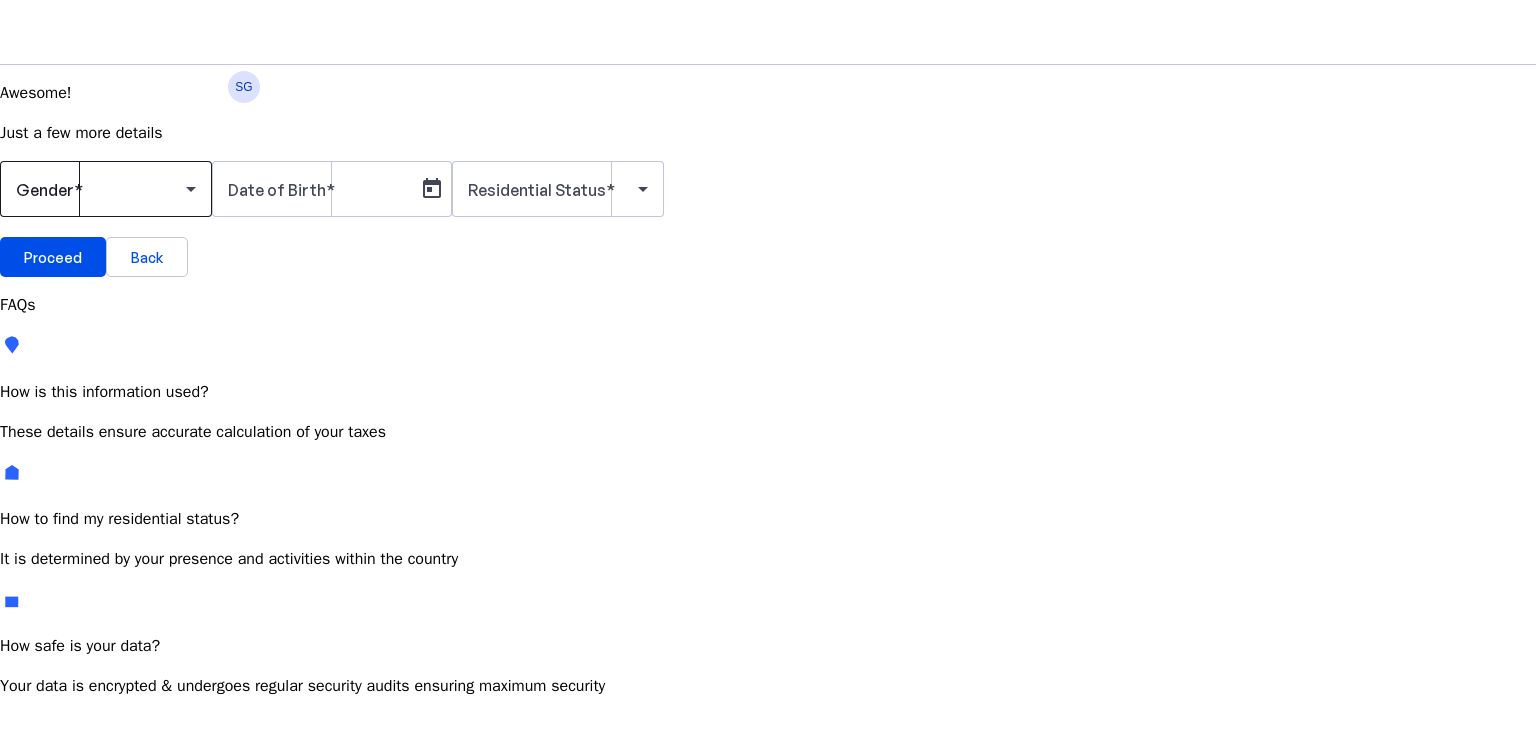 click at bounding box center [106, 189] 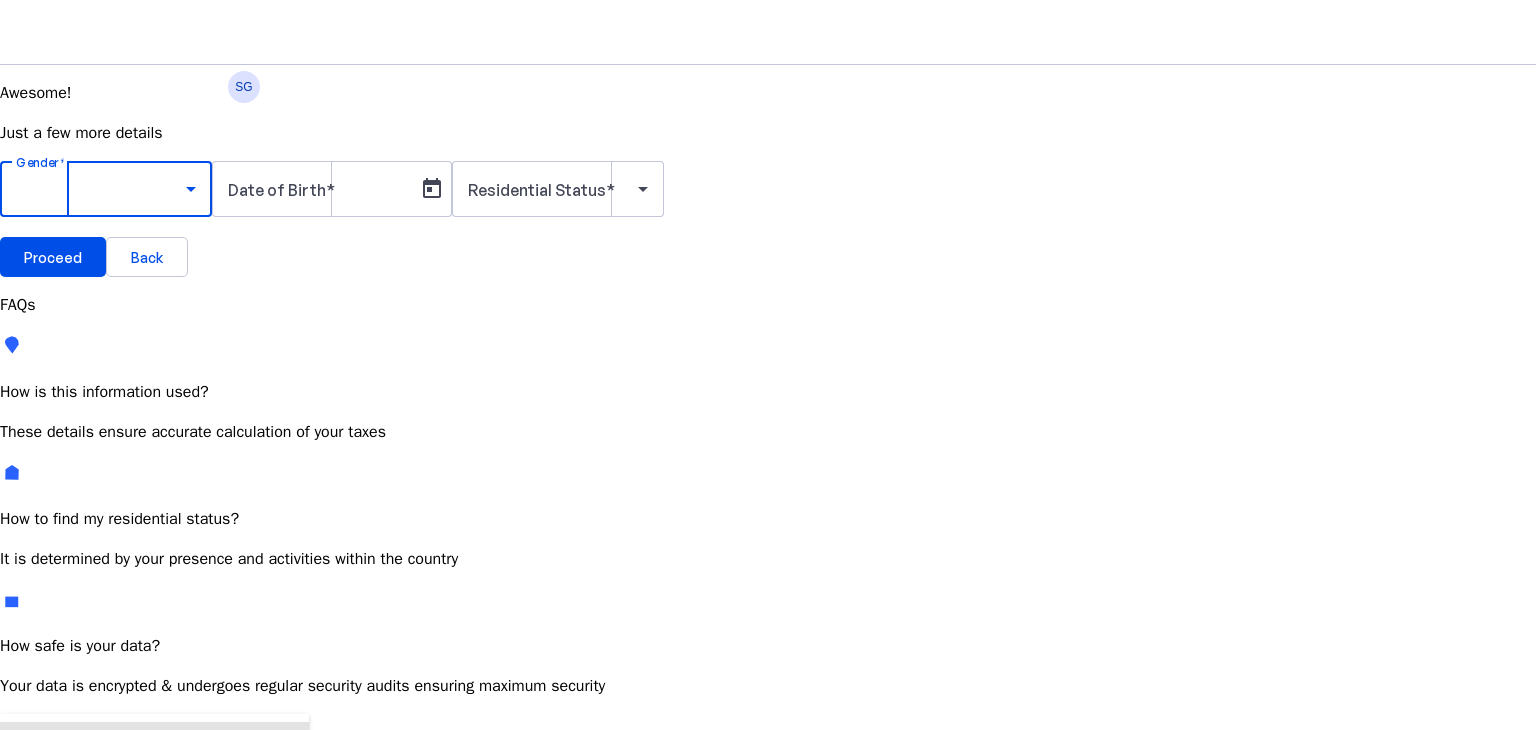 click on "Male" at bounding box center (154, 746) 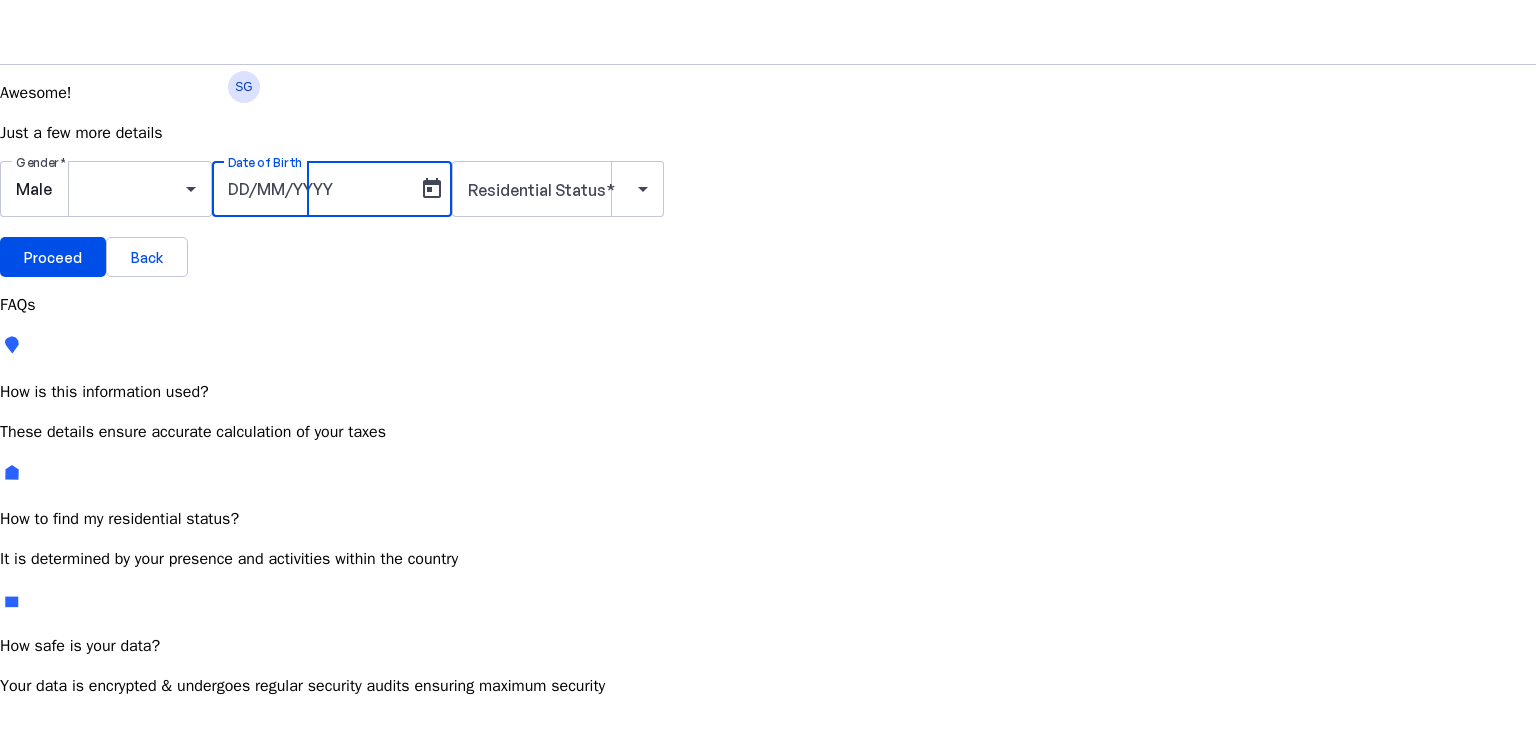 click on "Date of Birth" at bounding box center (318, 189) 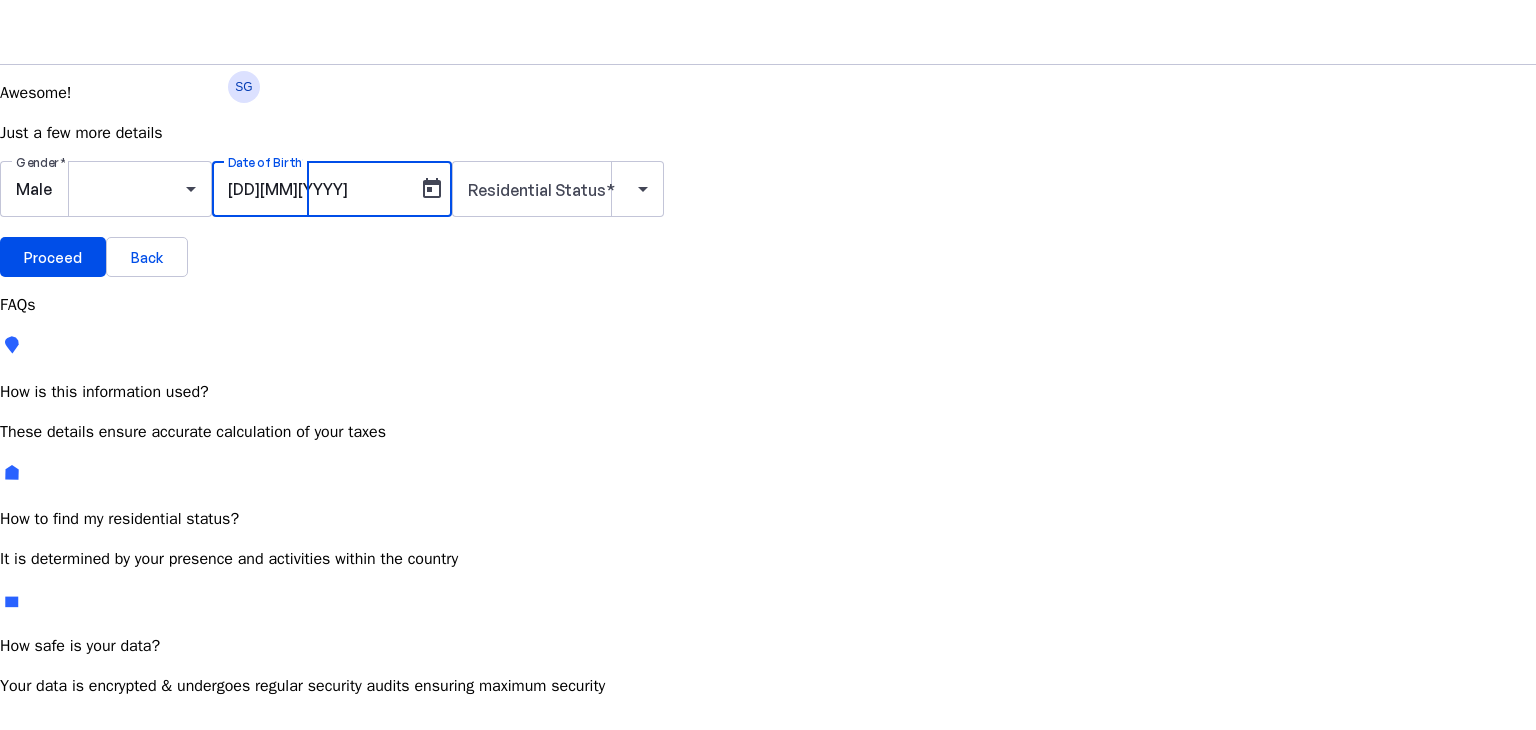 click on "[DD][MM][YYYY]" at bounding box center (318, 189) 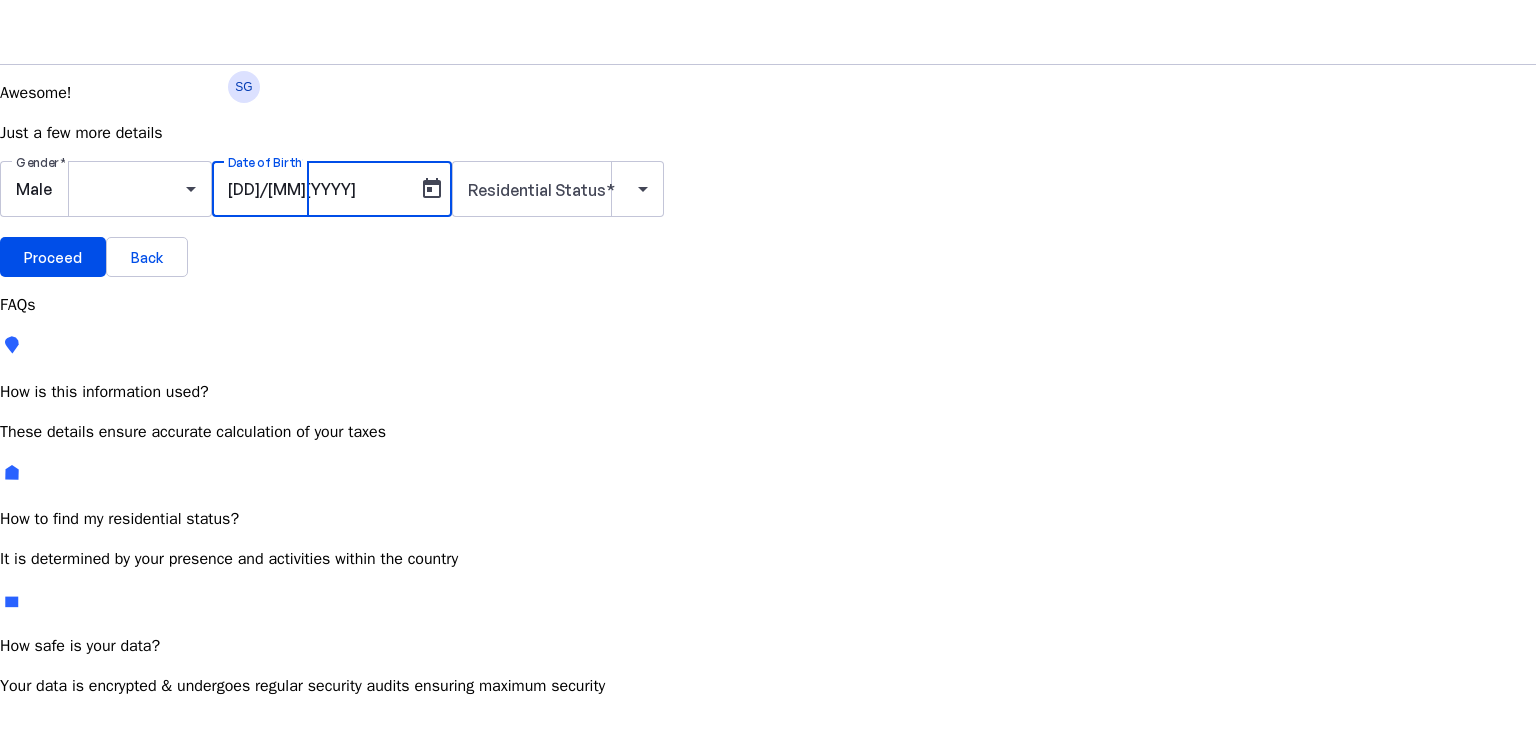 click on "[DD]/[MM][YYYY]" at bounding box center [318, 189] 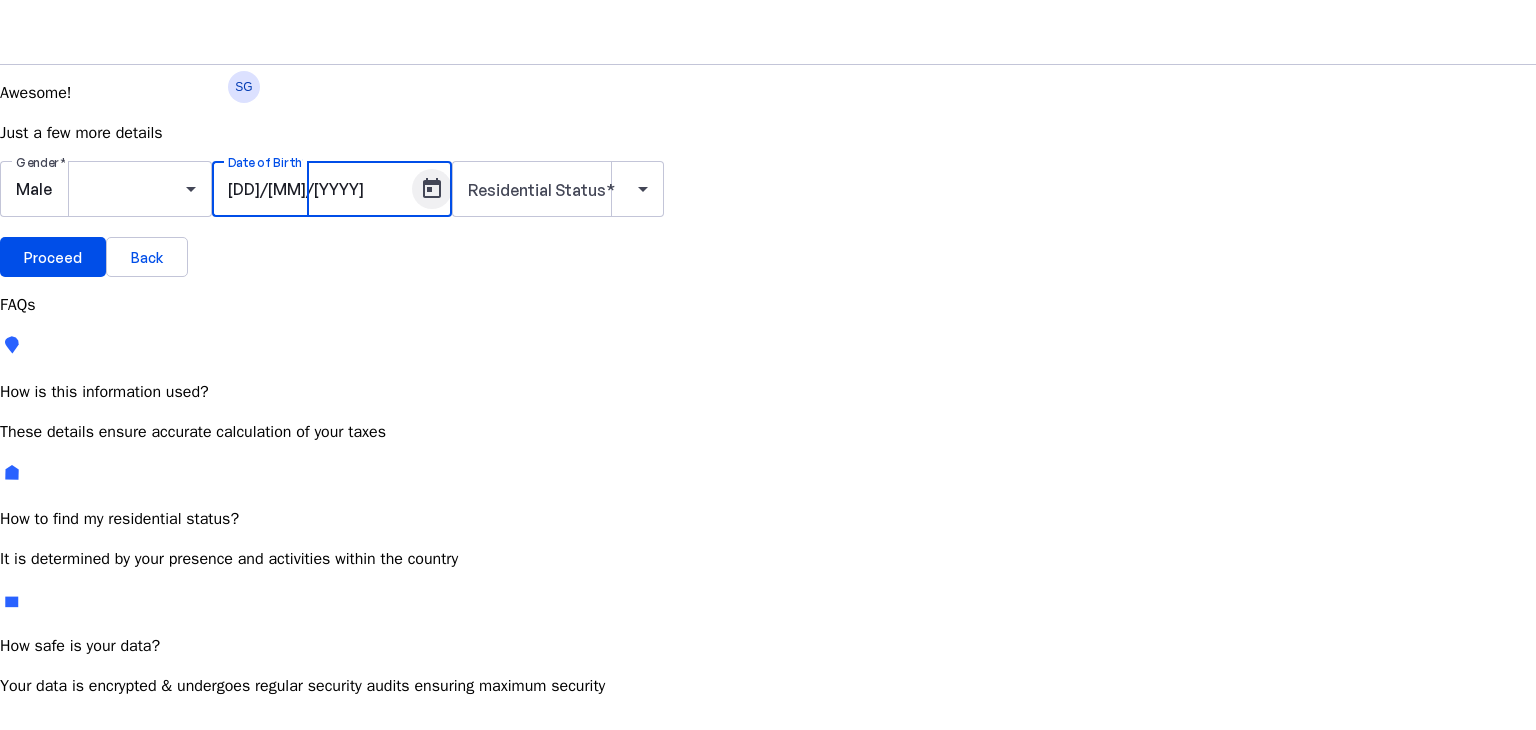 type on "[DD]/[MM]/[YYYY]" 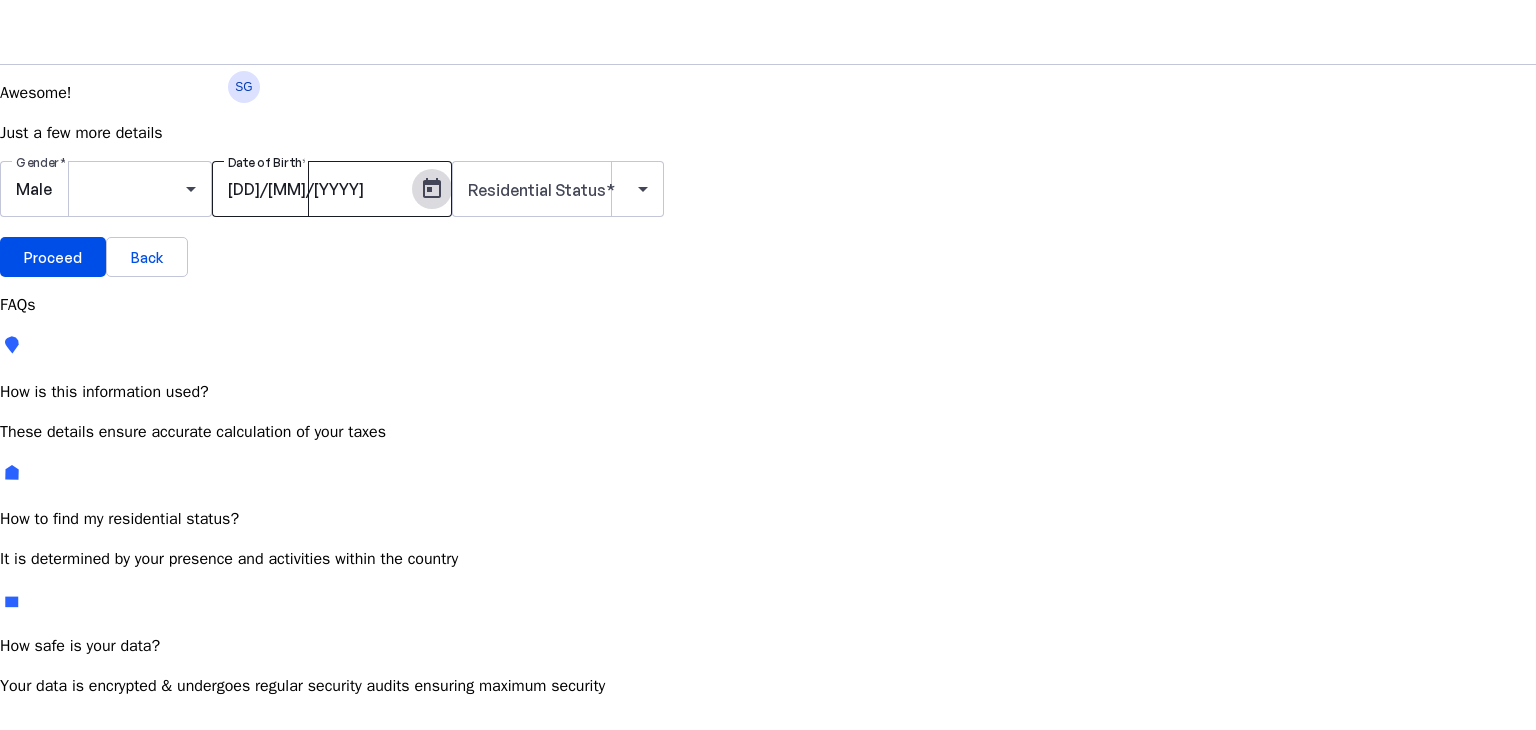 click at bounding box center (432, 189) 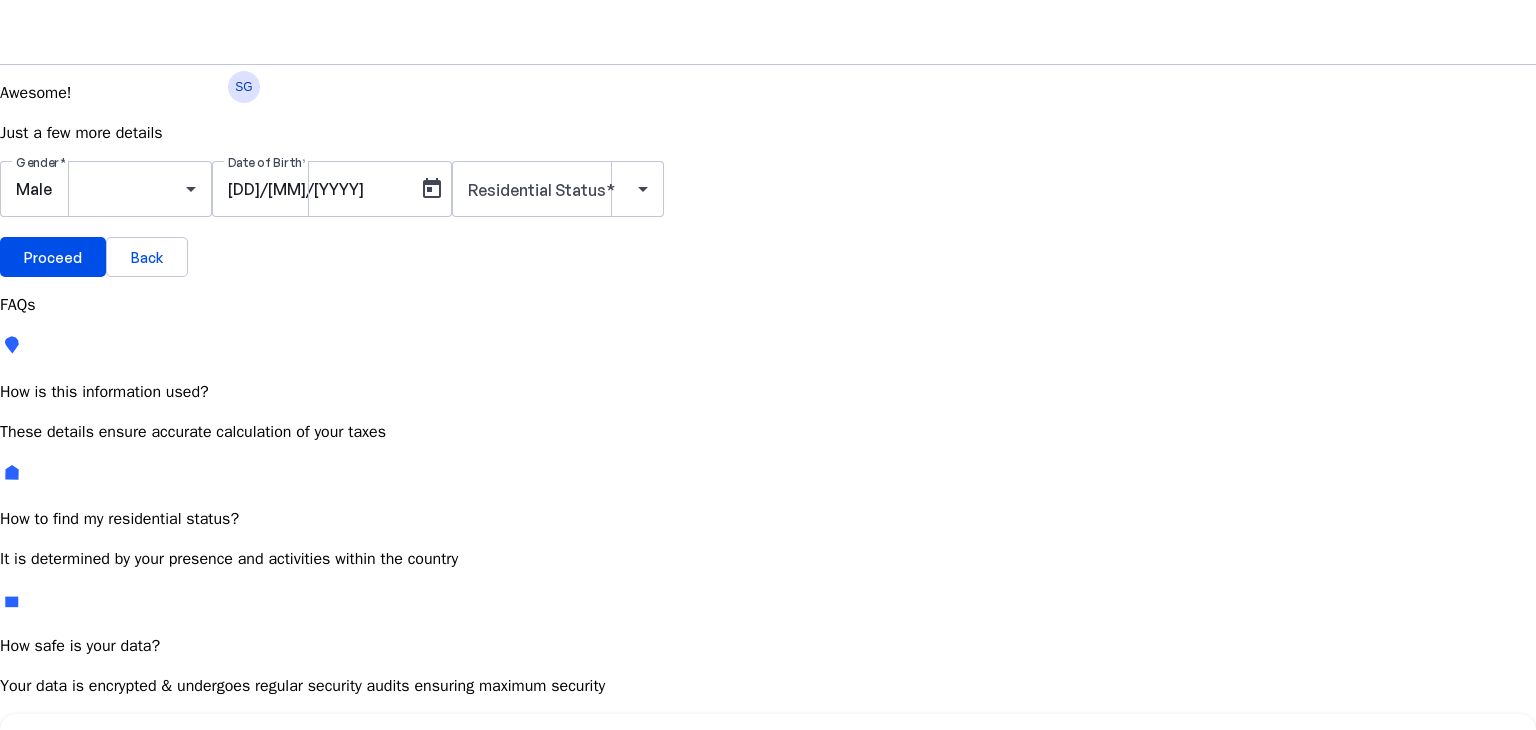 click at bounding box center [768, 714] 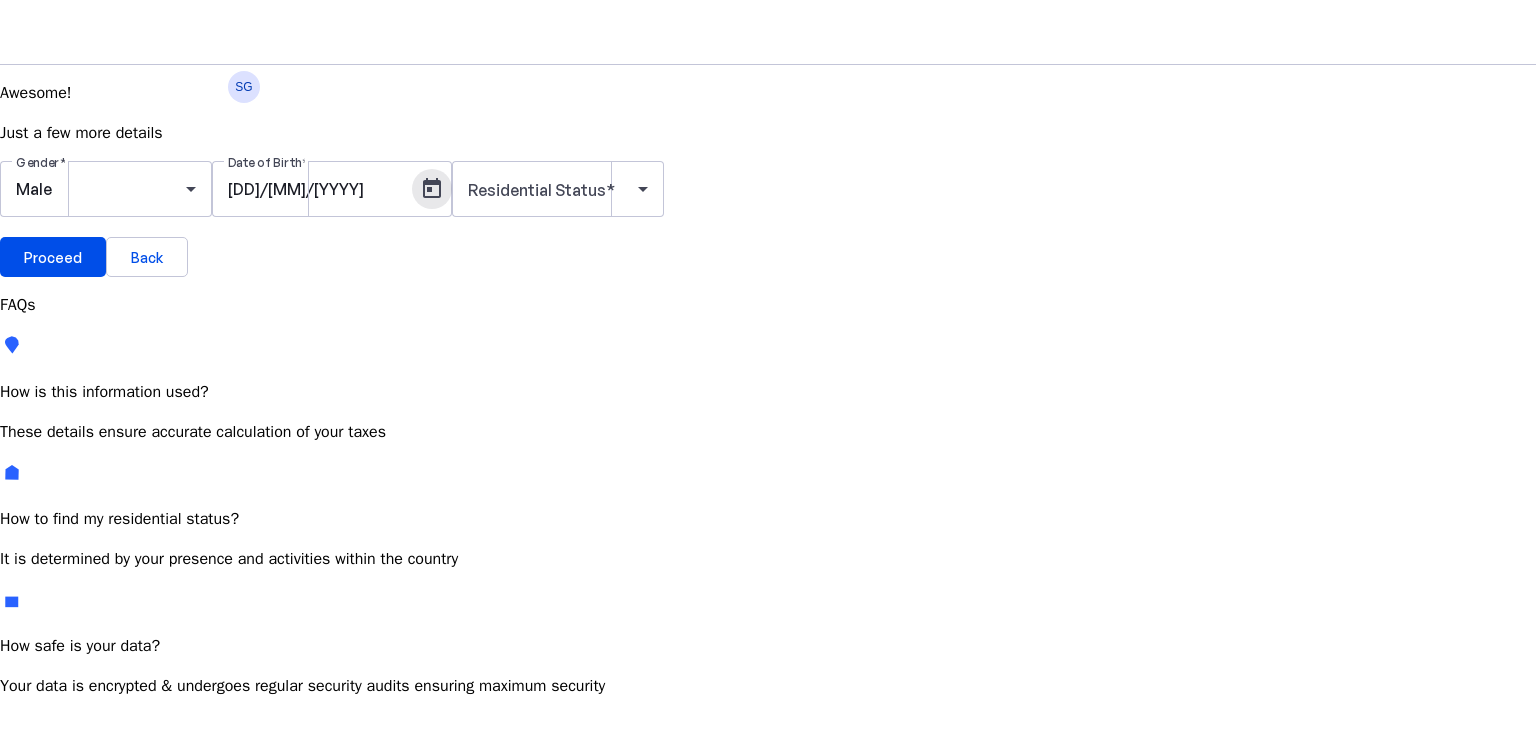 click at bounding box center [432, 189] 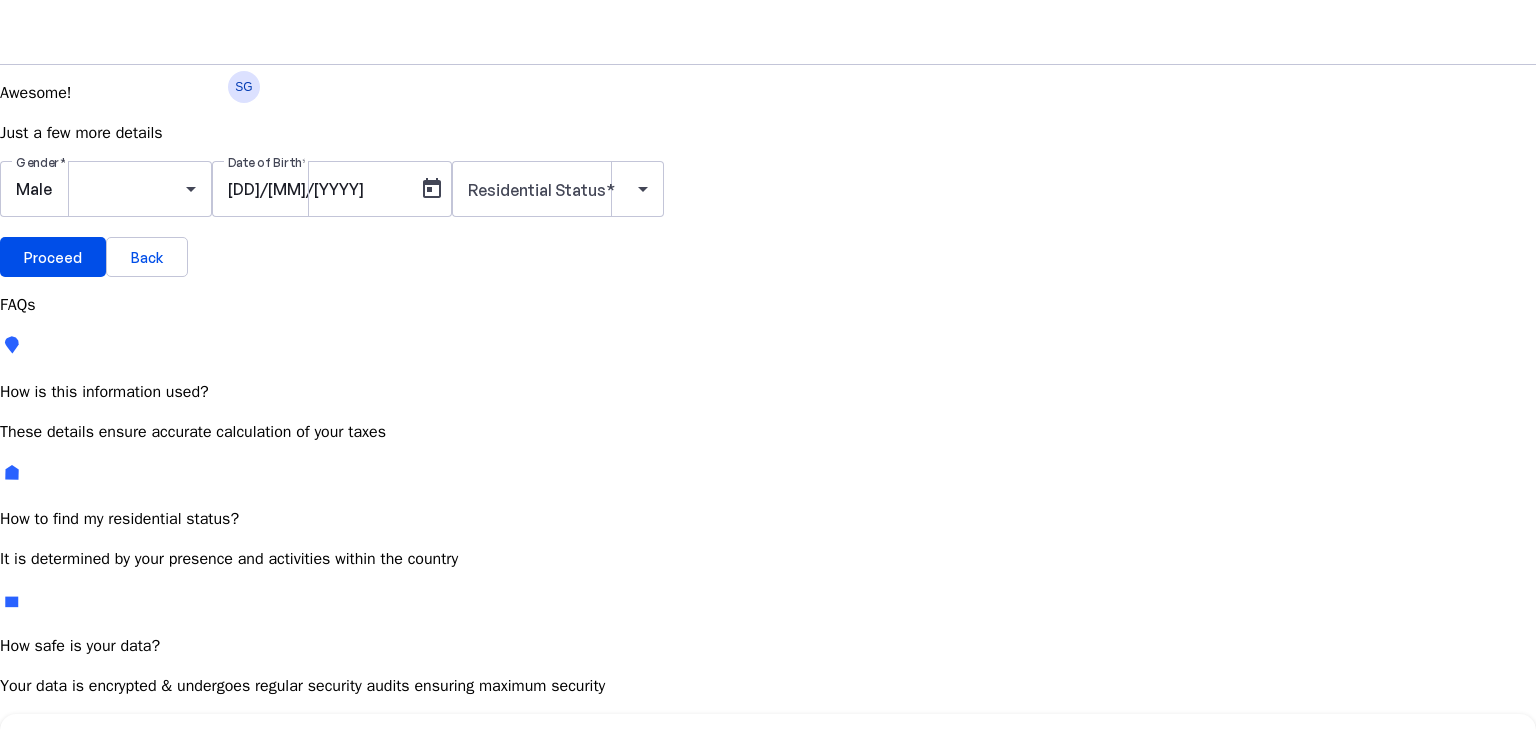 click at bounding box center (768, 714) 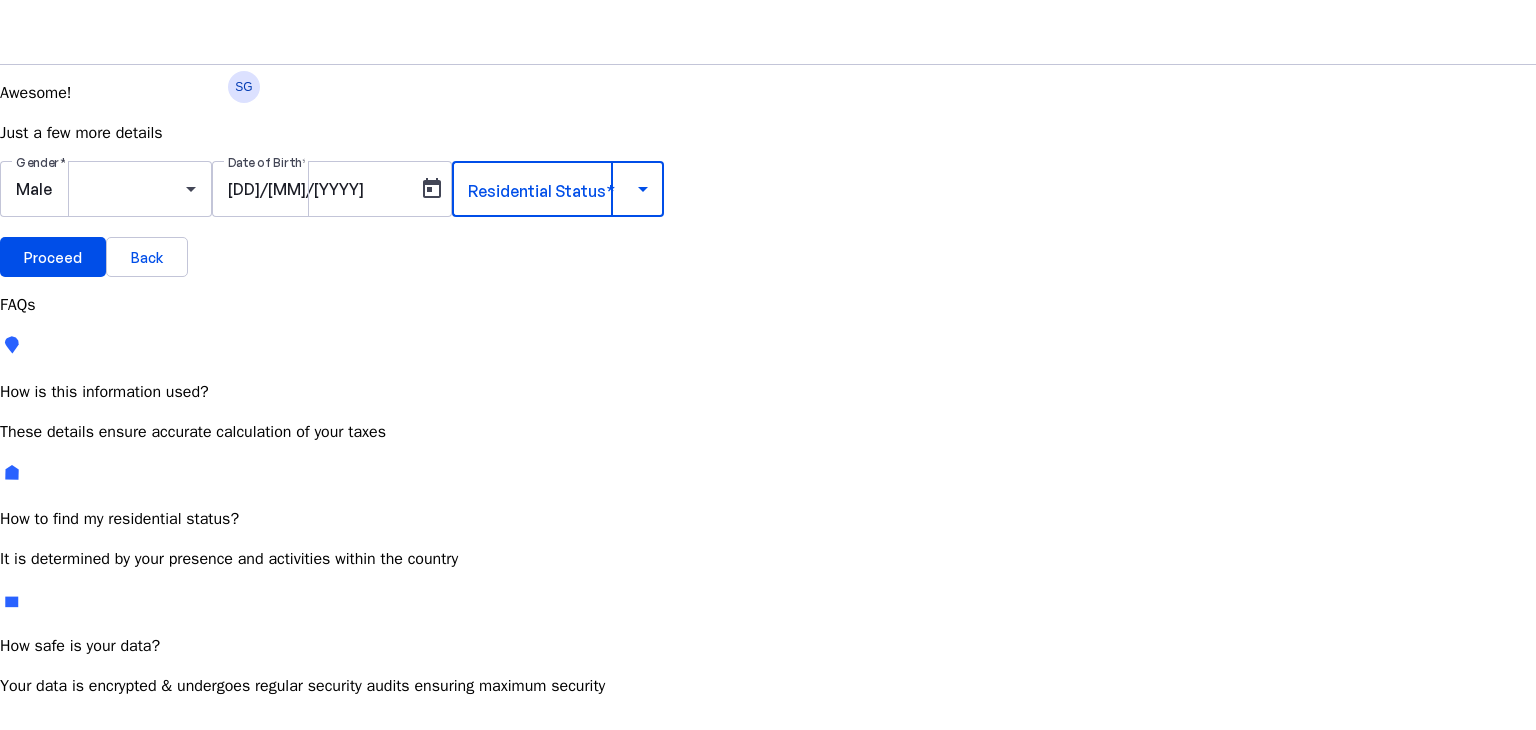 click at bounding box center (553, 189) 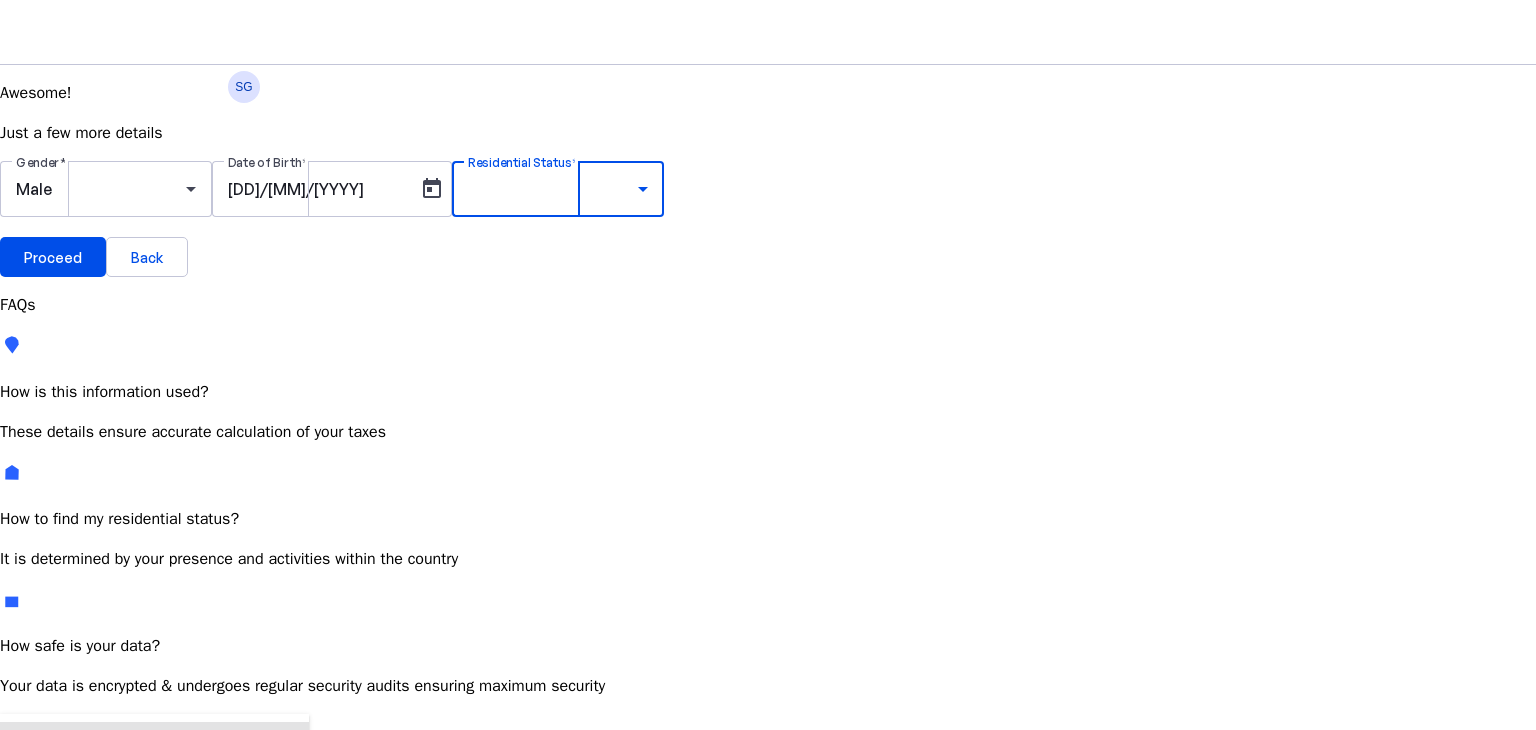 click on "Resident Most Common" at bounding box center [72, 766] 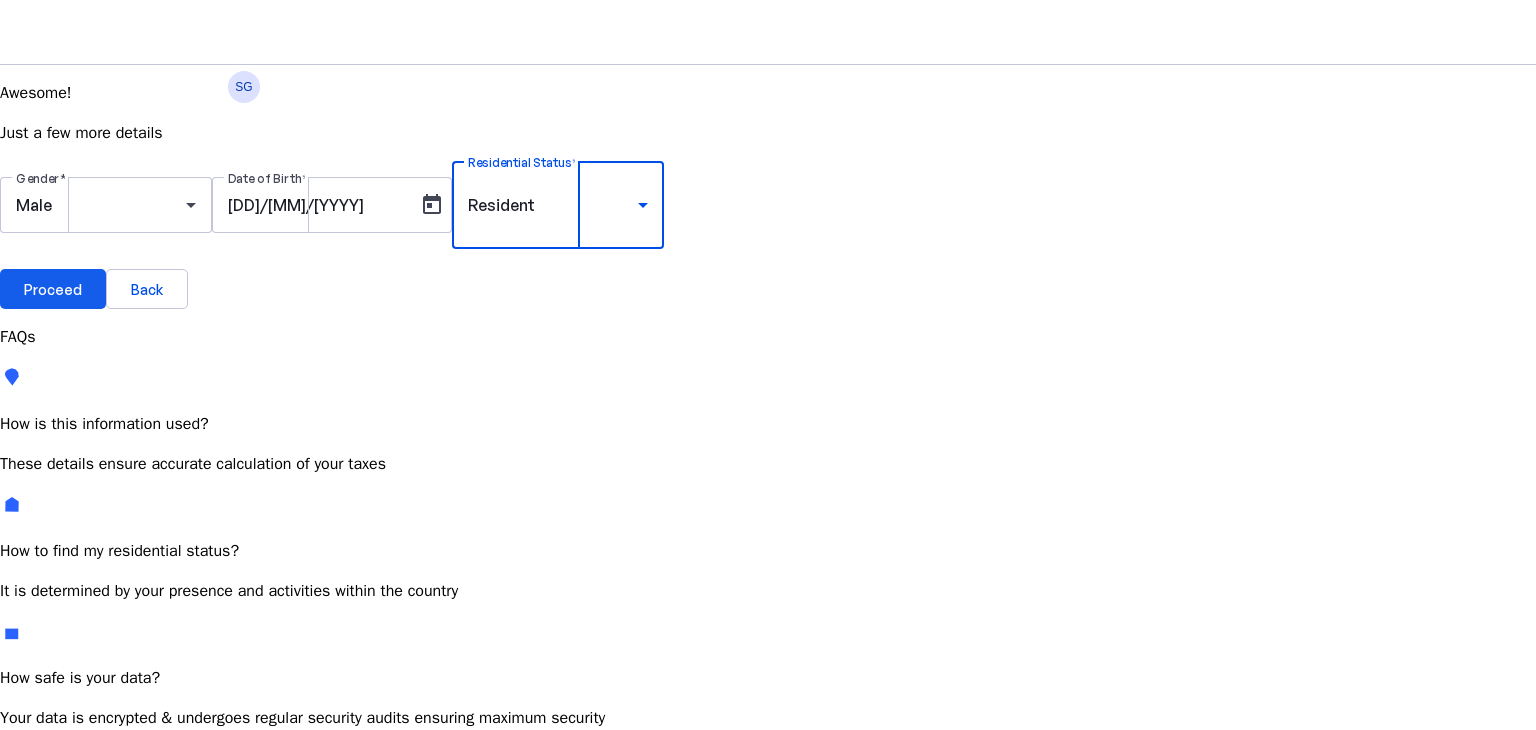 click on "Proceed" at bounding box center (53, 289) 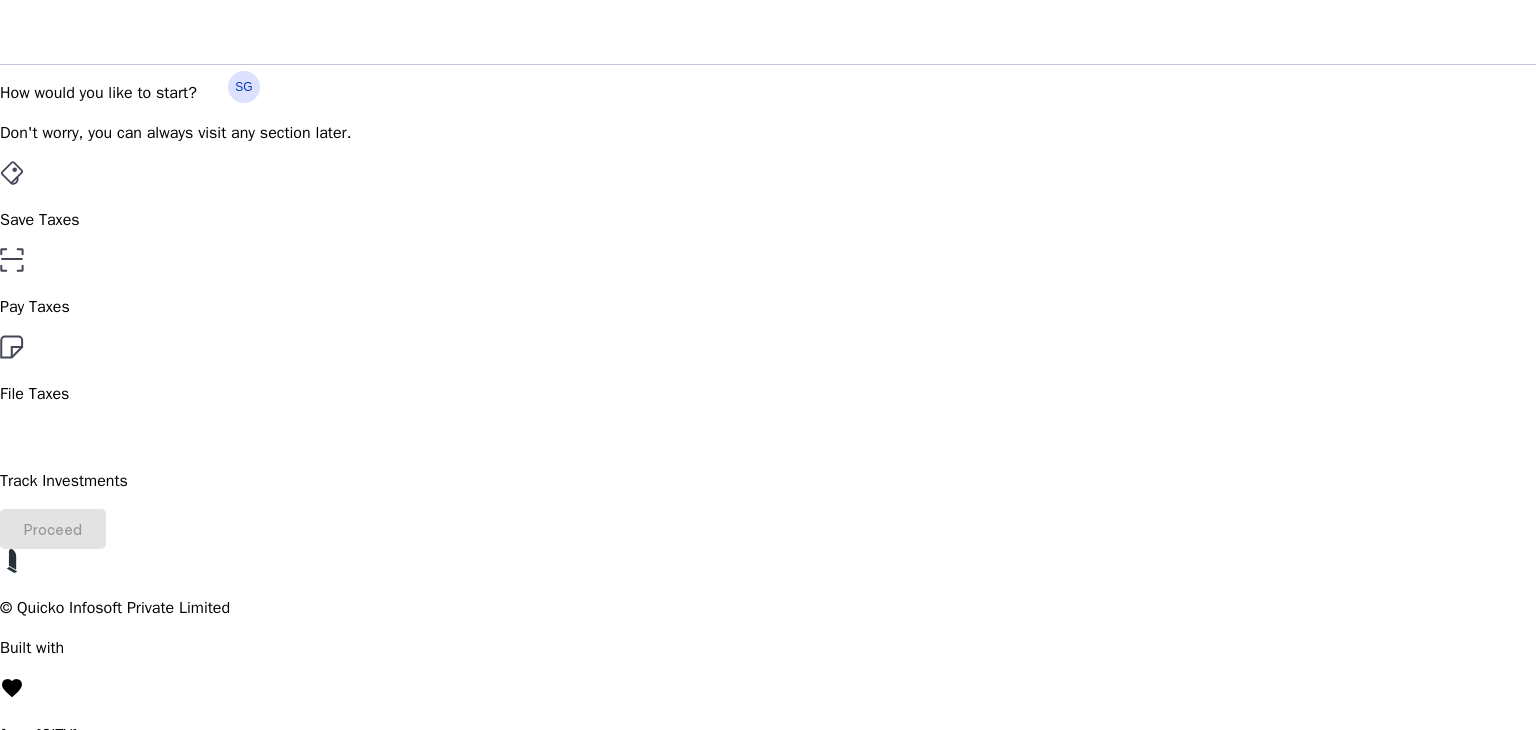 click on "Save Taxes" at bounding box center (768, 220) 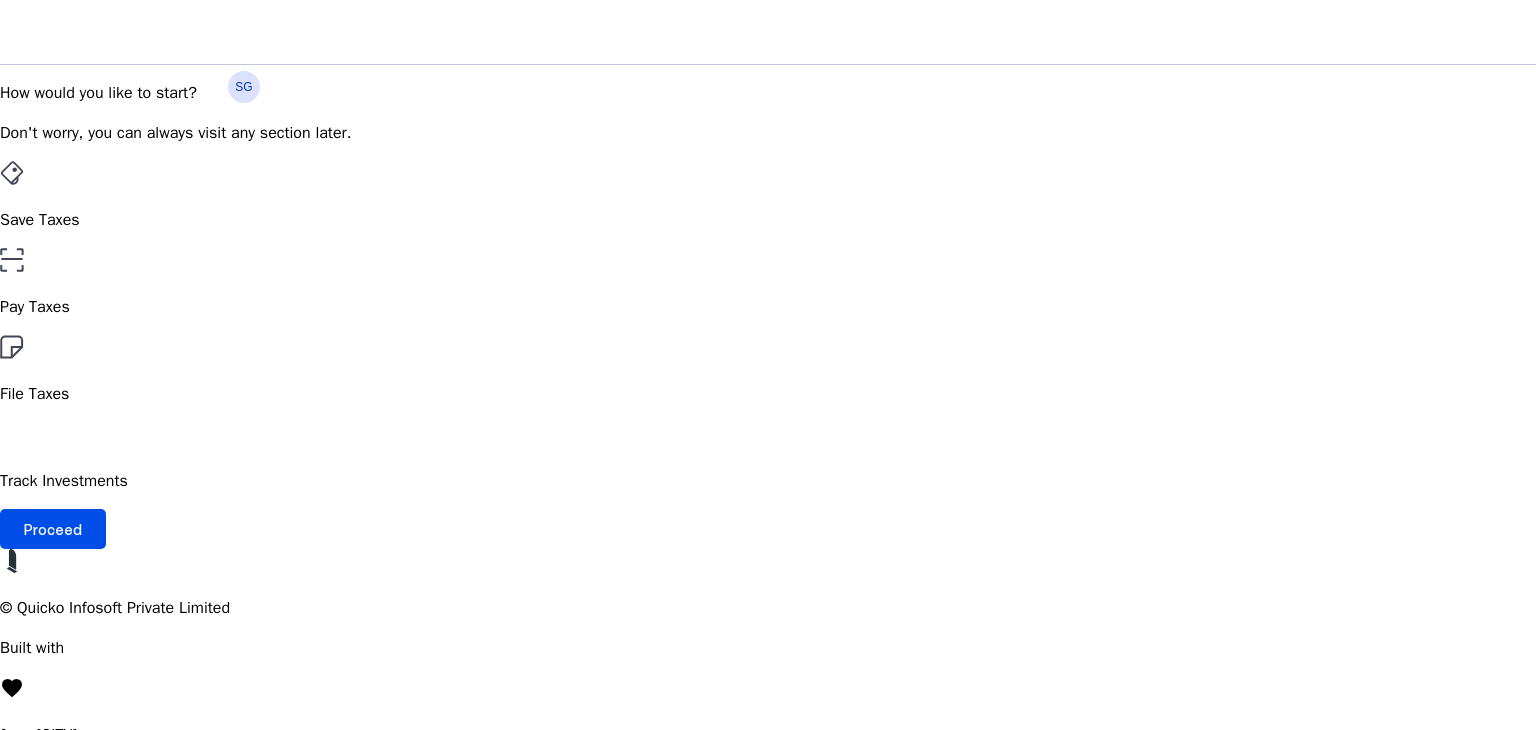 click on "File Taxes" at bounding box center [768, 370] 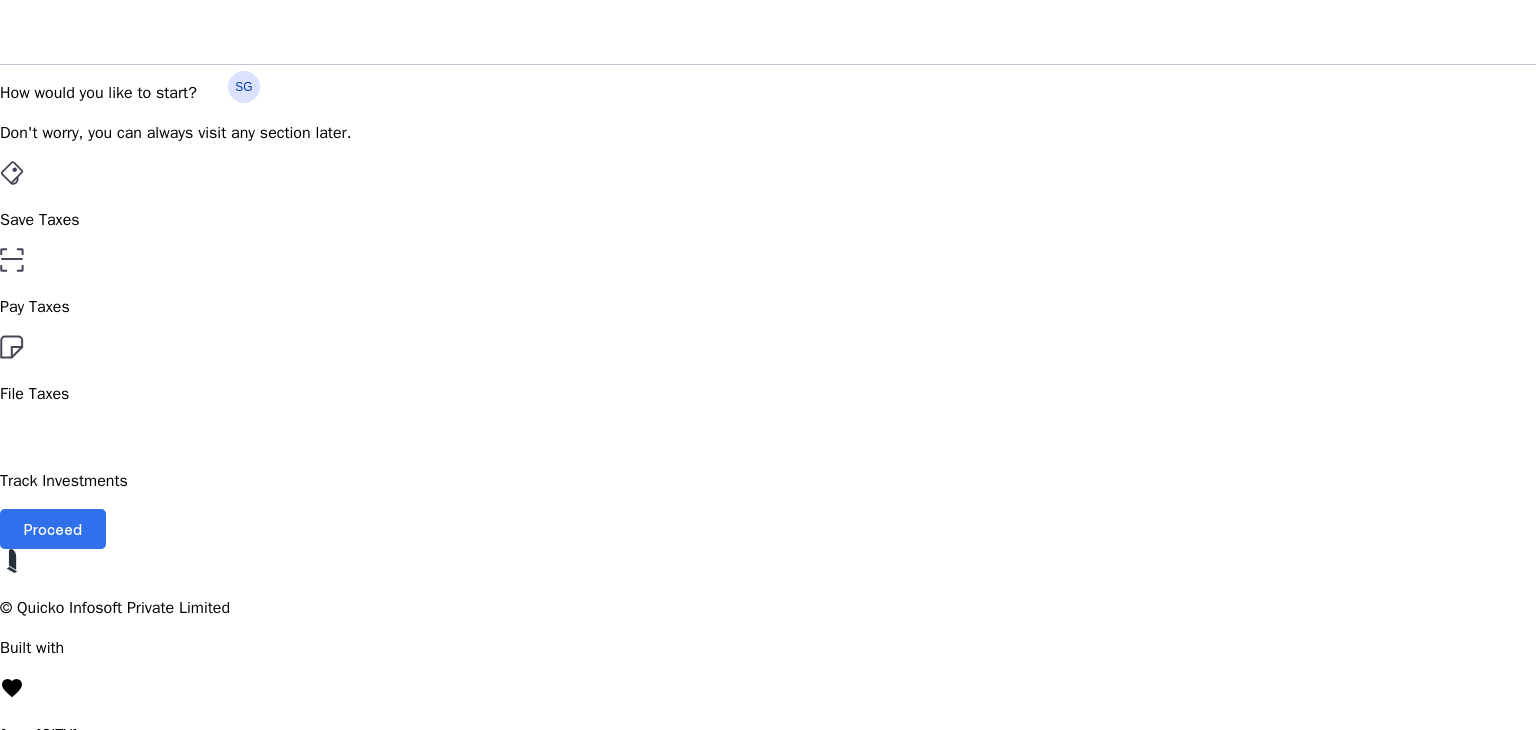 click at bounding box center (53, 529) 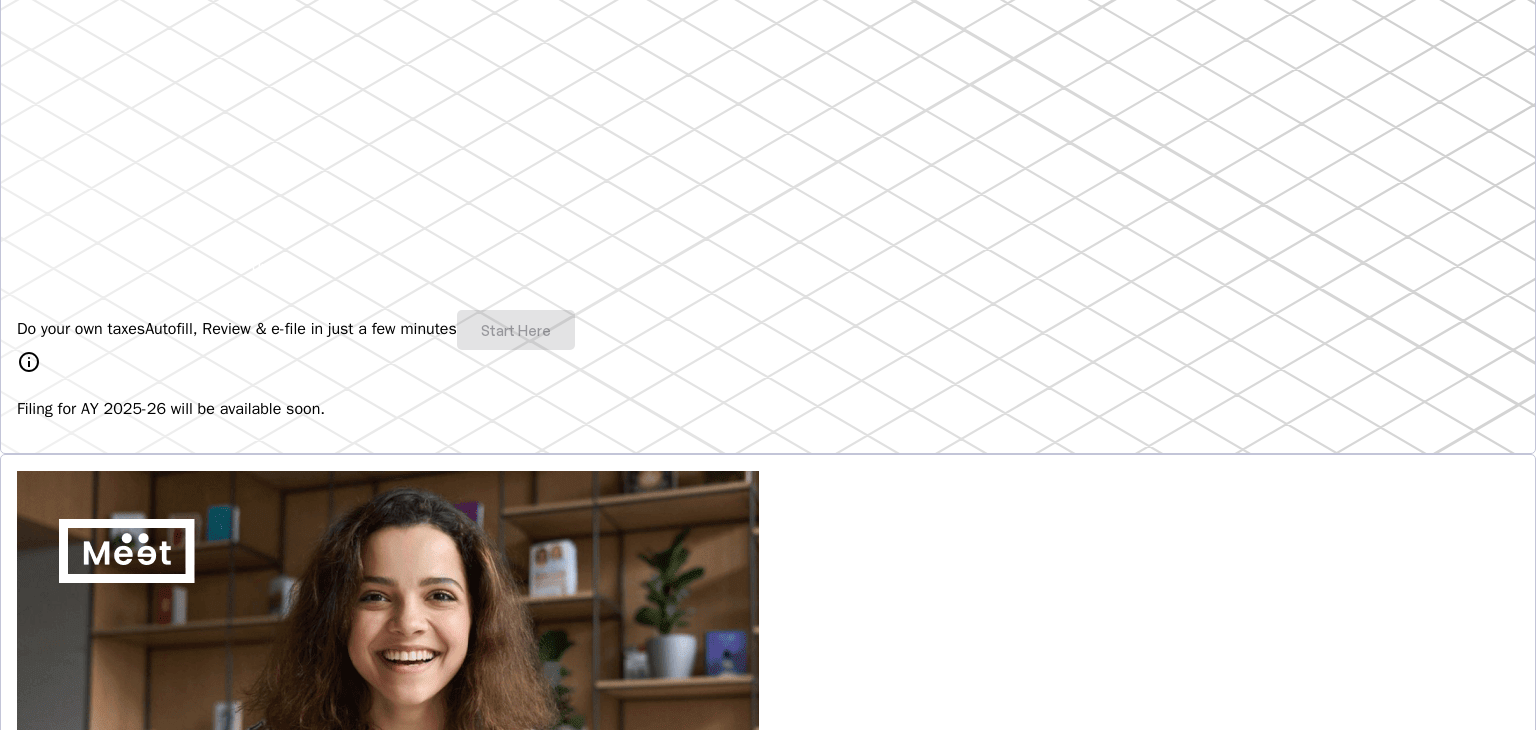 scroll, scrollTop: 80, scrollLeft: 0, axis: vertical 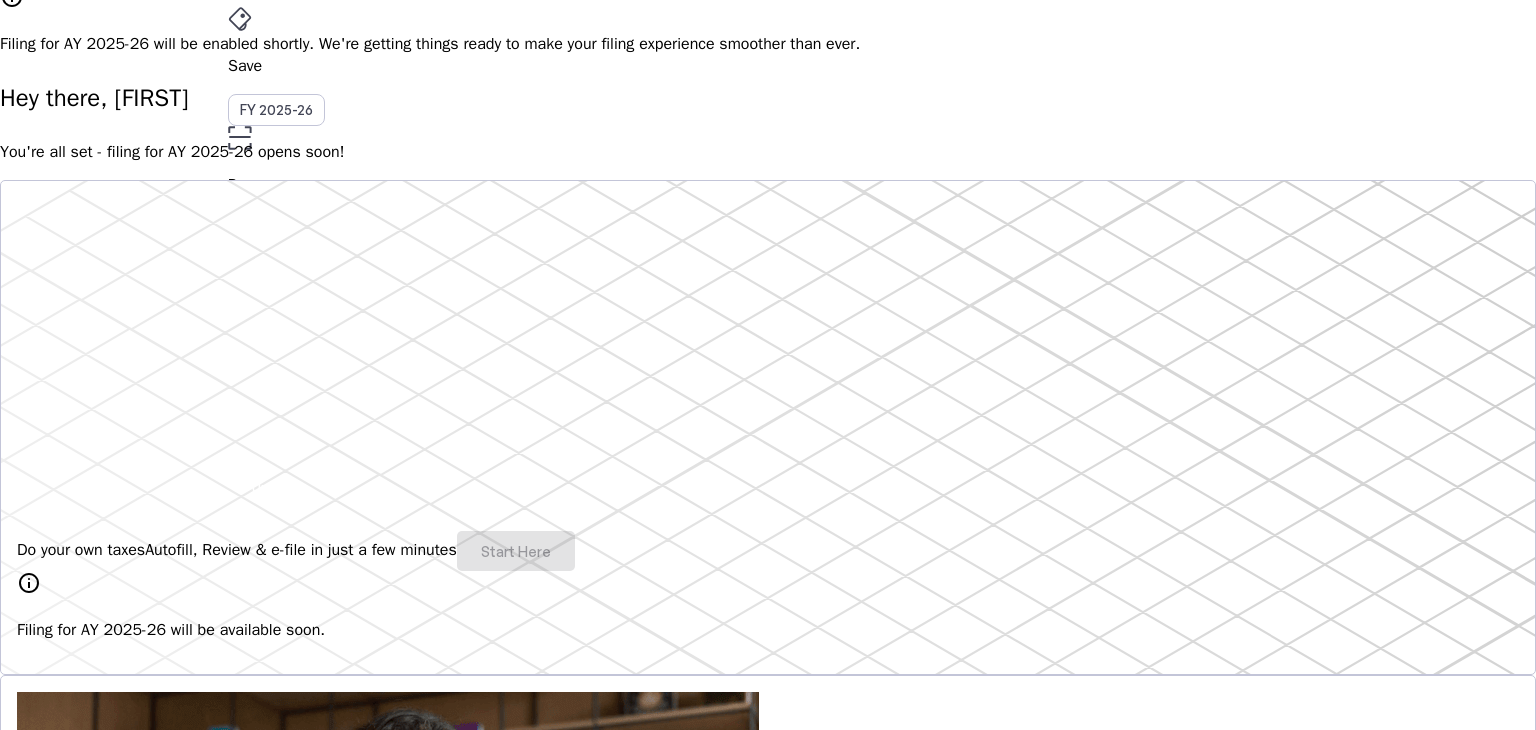 click on "Explore" at bounding box center [67, 1270] 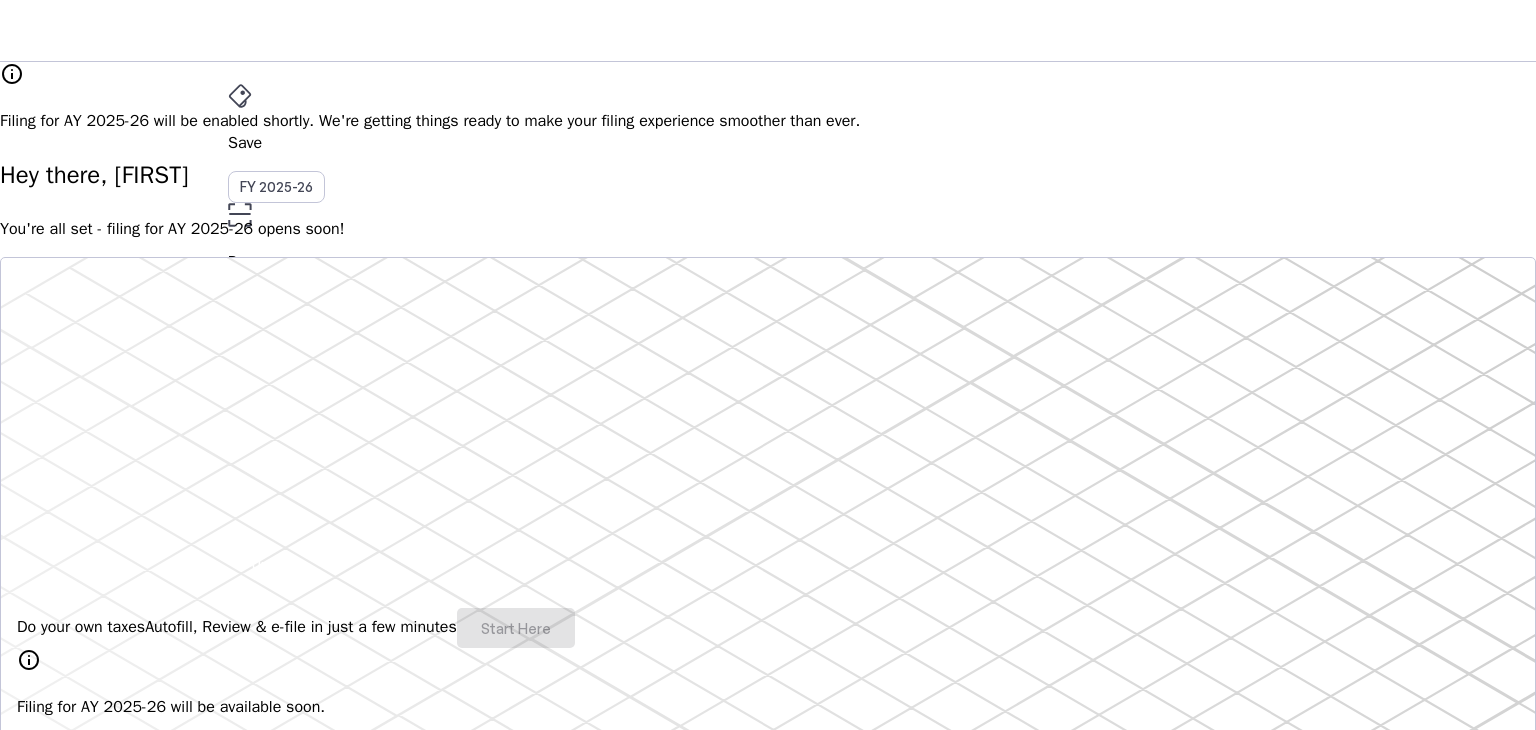 scroll, scrollTop: 0, scrollLeft: 0, axis: both 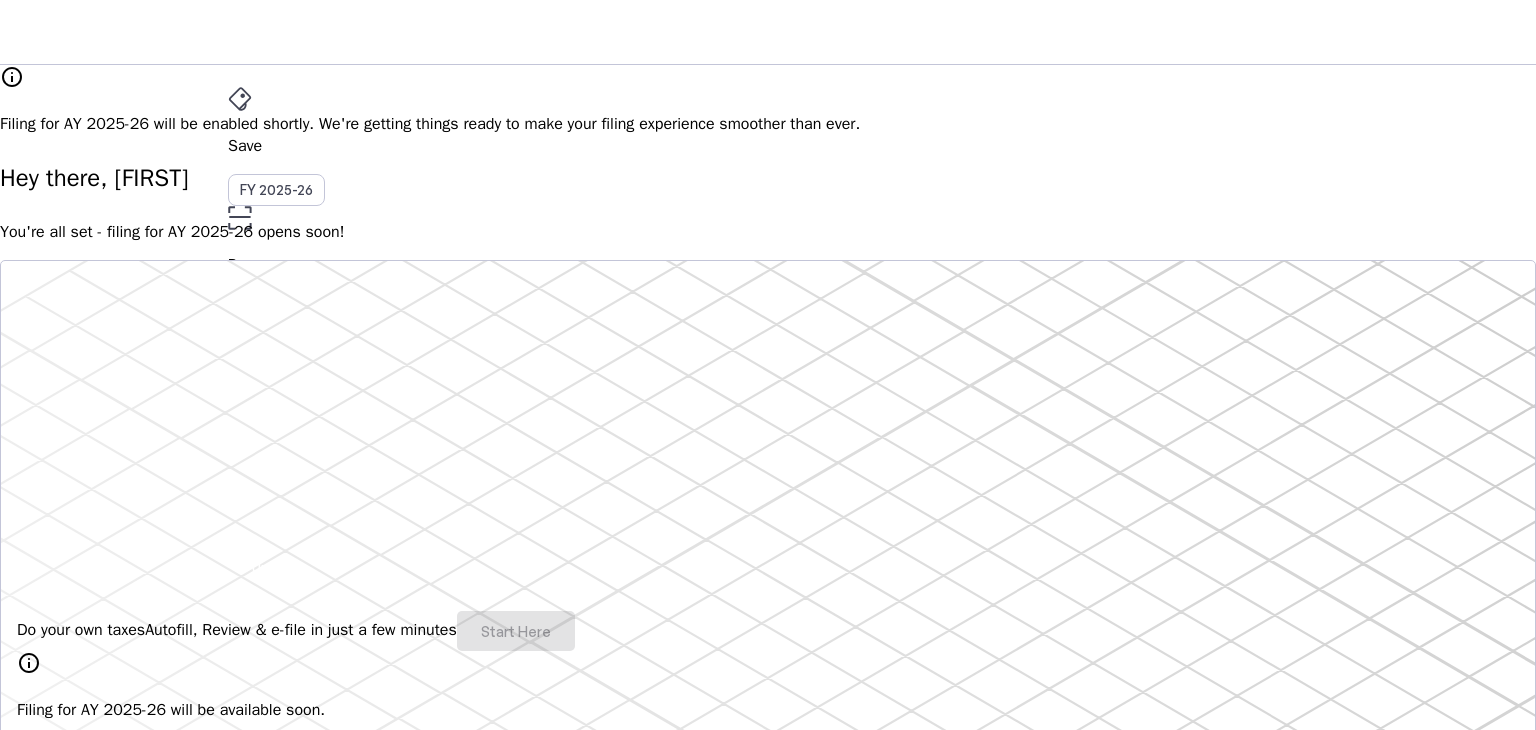 click on "Save" at bounding box center (768, 146) 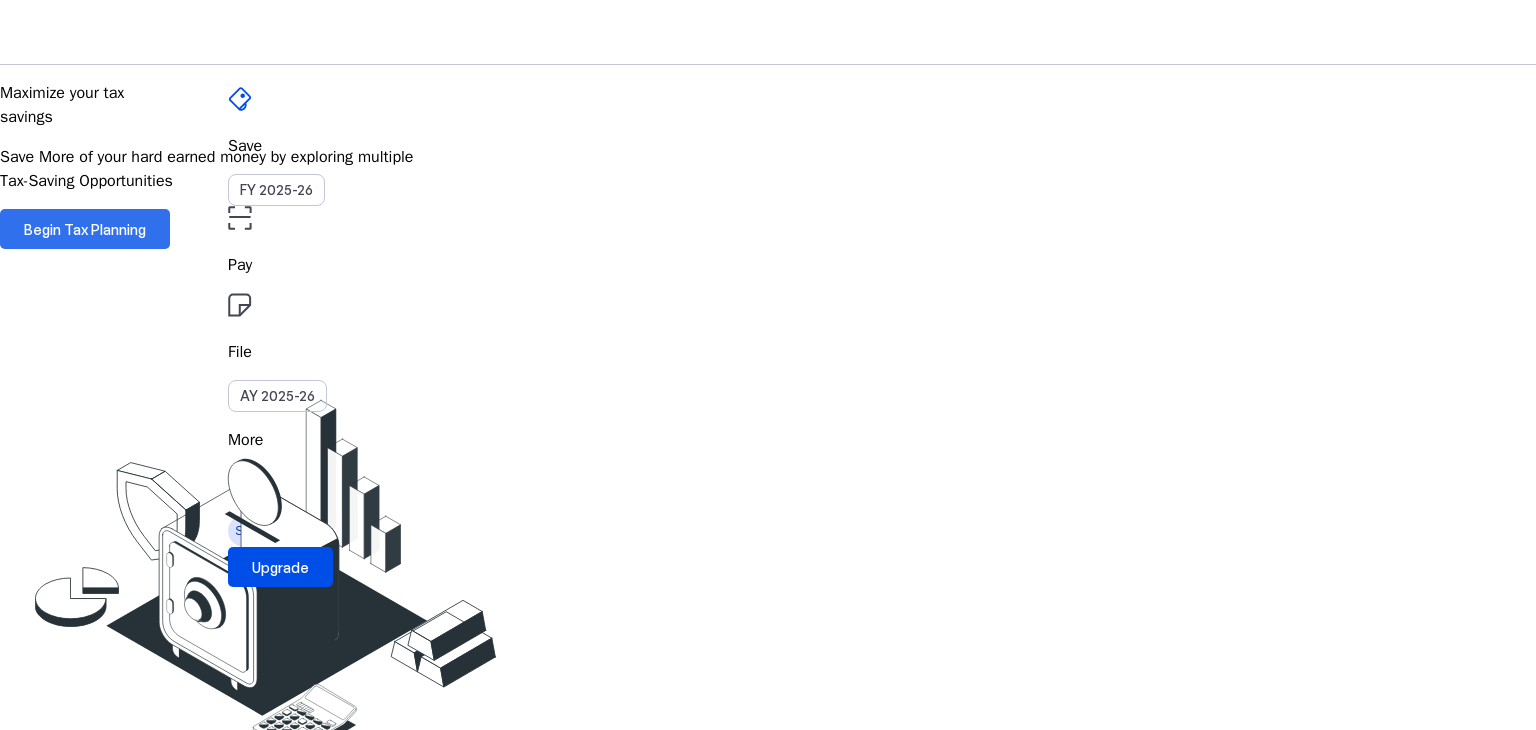 click at bounding box center [85, 229] 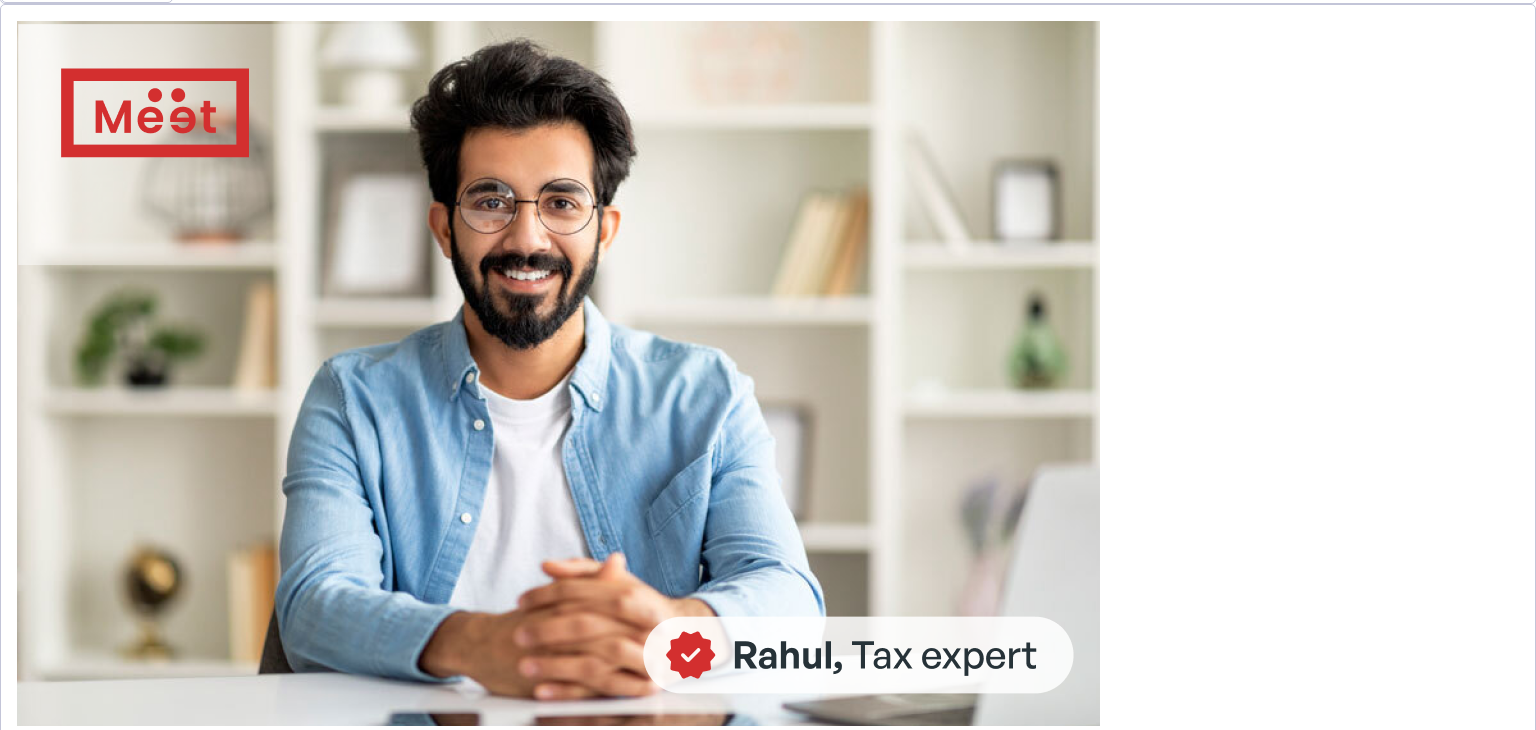 scroll, scrollTop: 800, scrollLeft: 0, axis: vertical 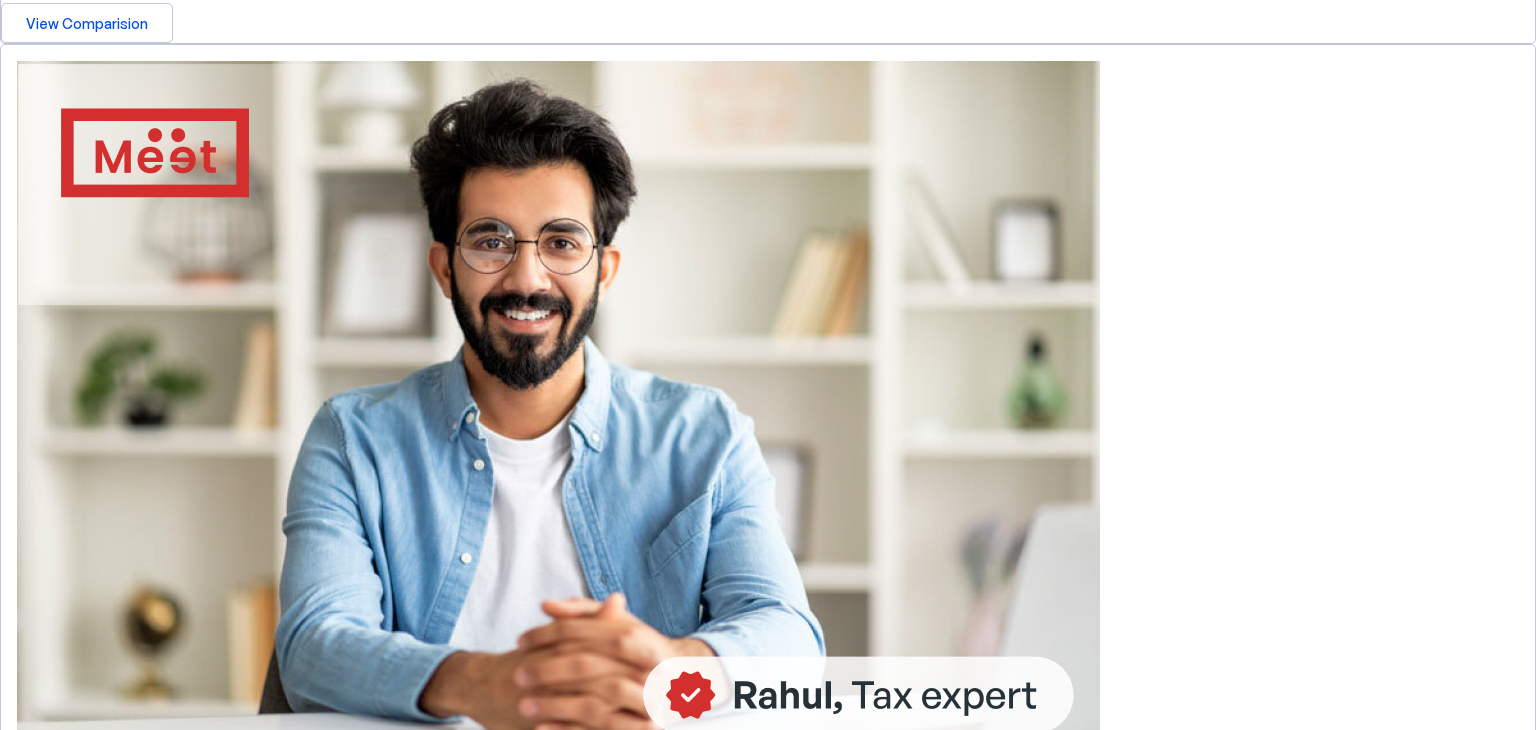 drag, startPoint x: 755, startPoint y: 441, endPoint x: 808, endPoint y: 494, distance: 74.953316 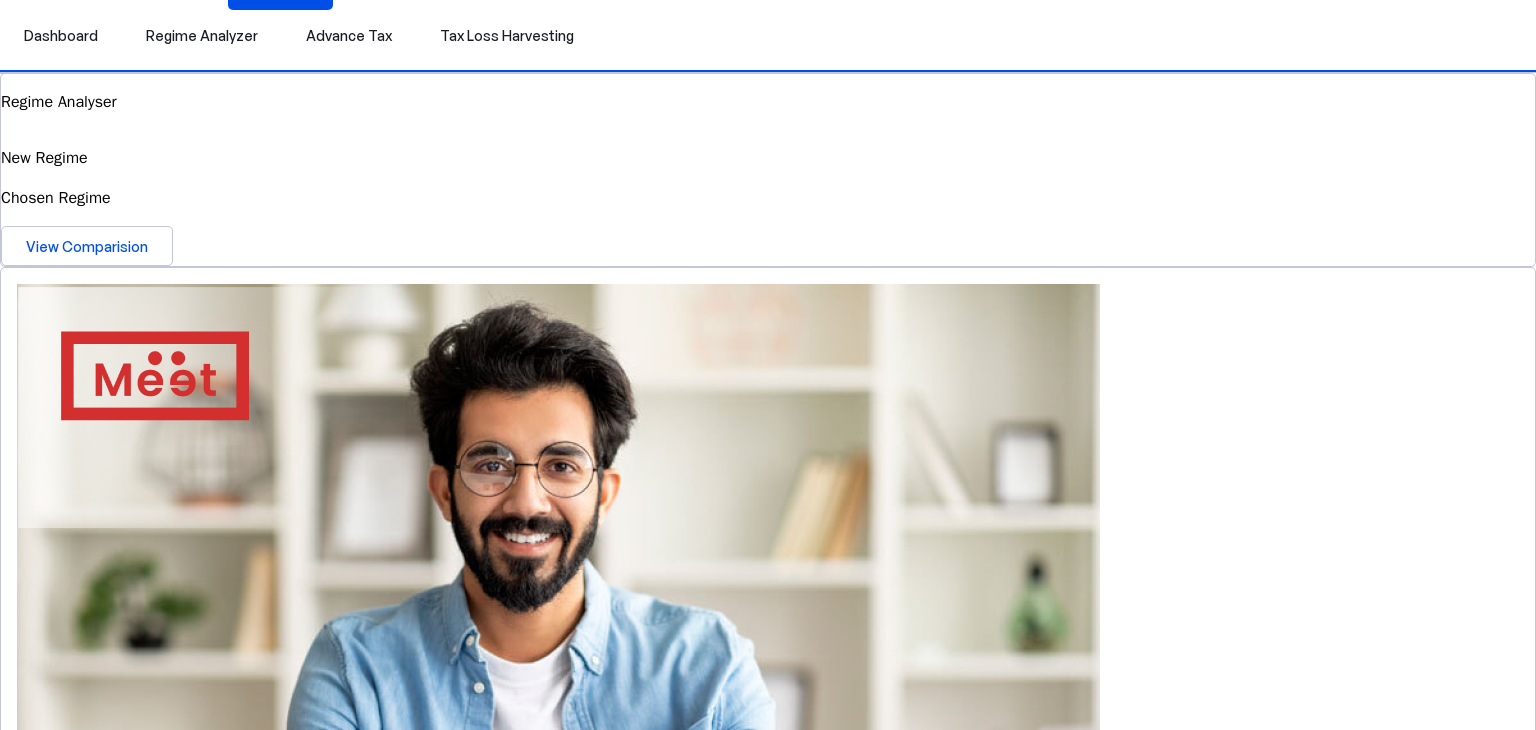 scroll, scrollTop: 560, scrollLeft: 0, axis: vertical 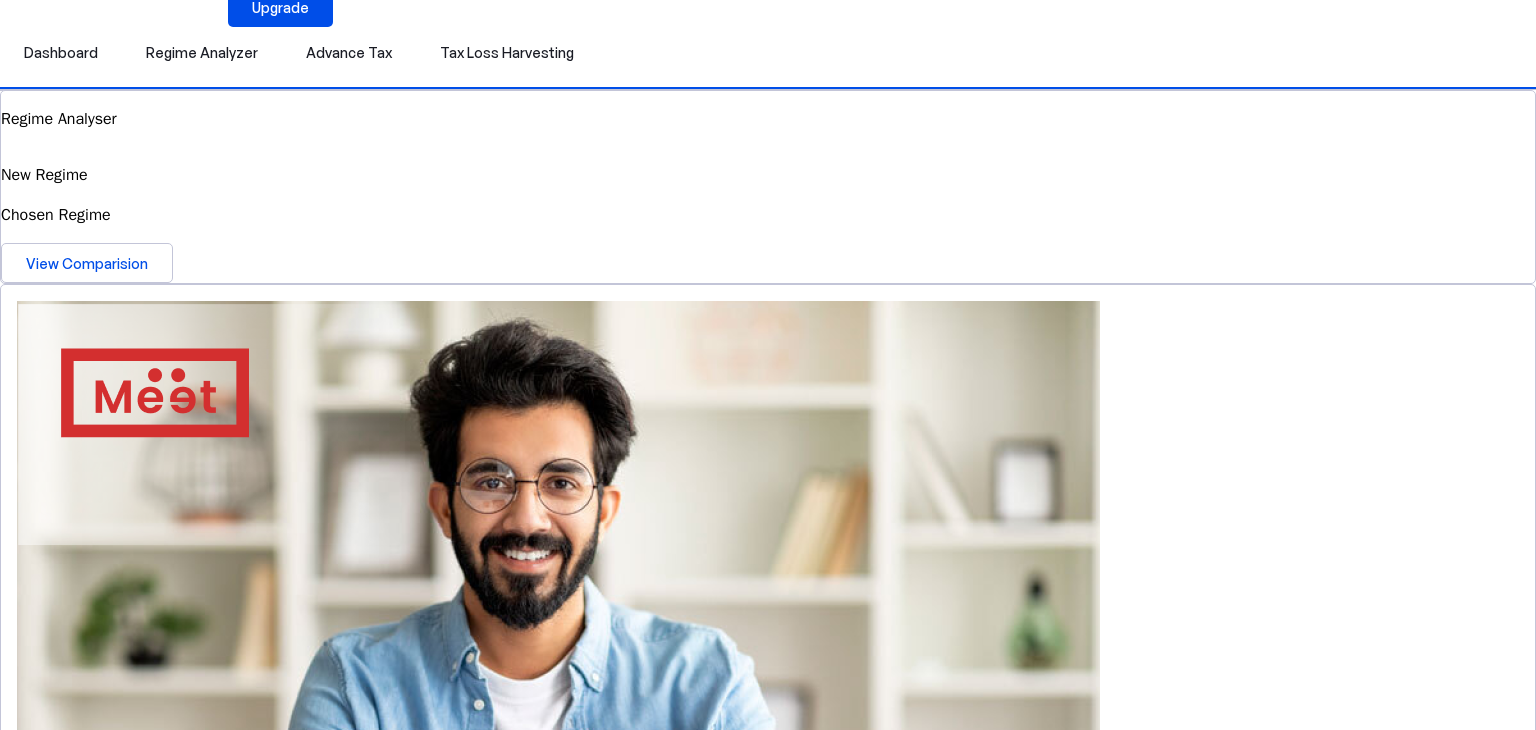 click on "View Simulator" at bounding box center [76, 2315] 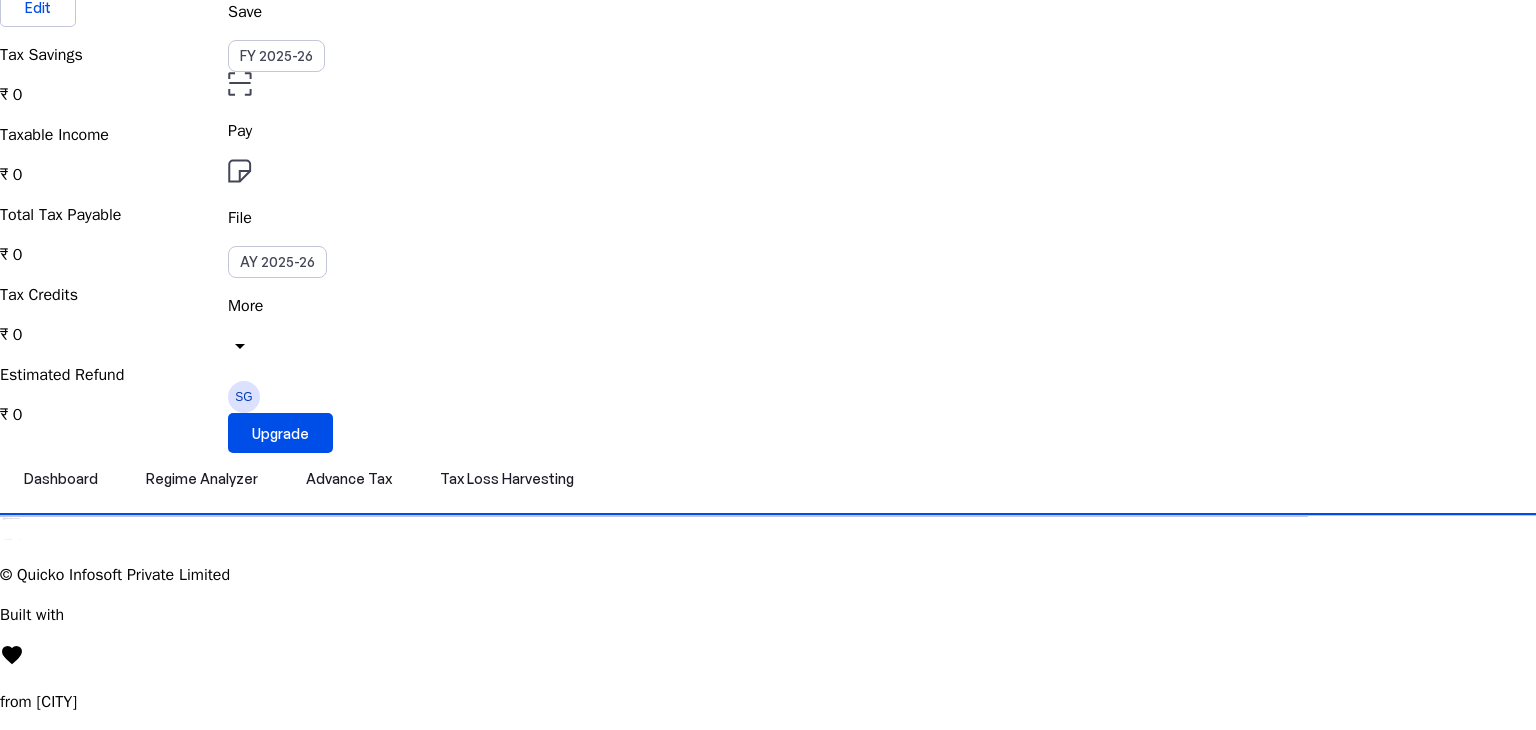 scroll, scrollTop: 1308, scrollLeft: 0, axis: vertical 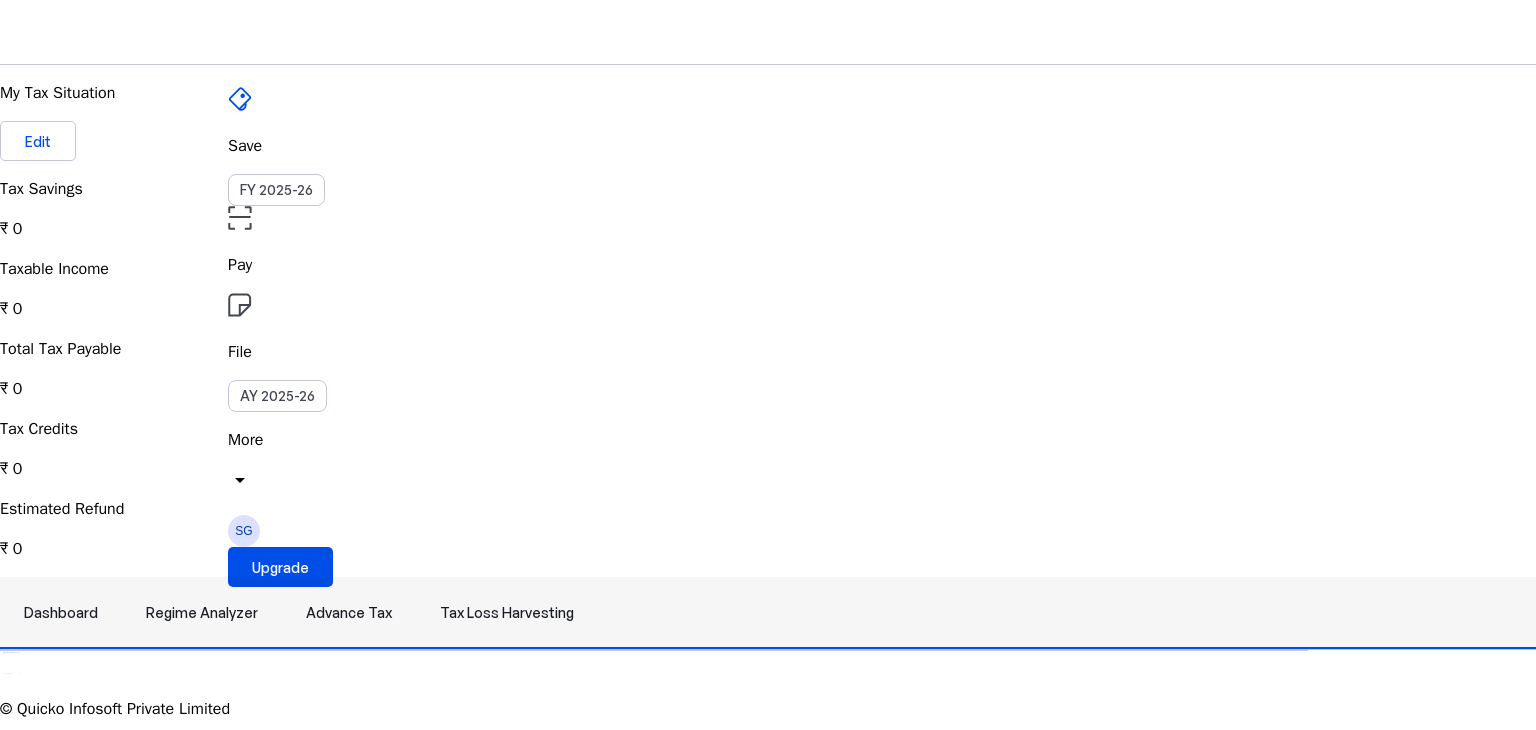 click on "Dashboard" at bounding box center (61, 613) 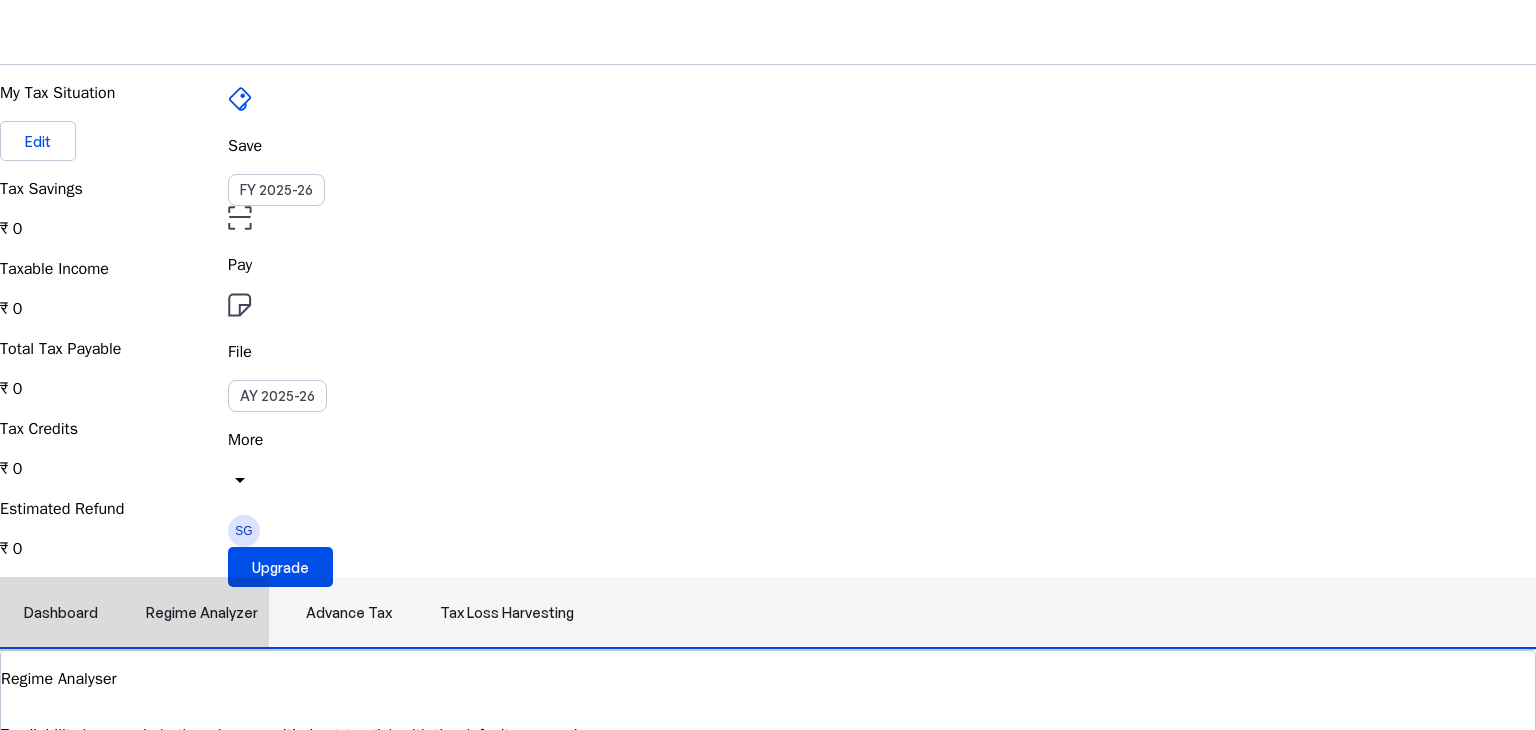 click on "Regime Analyzer" at bounding box center (202, 613) 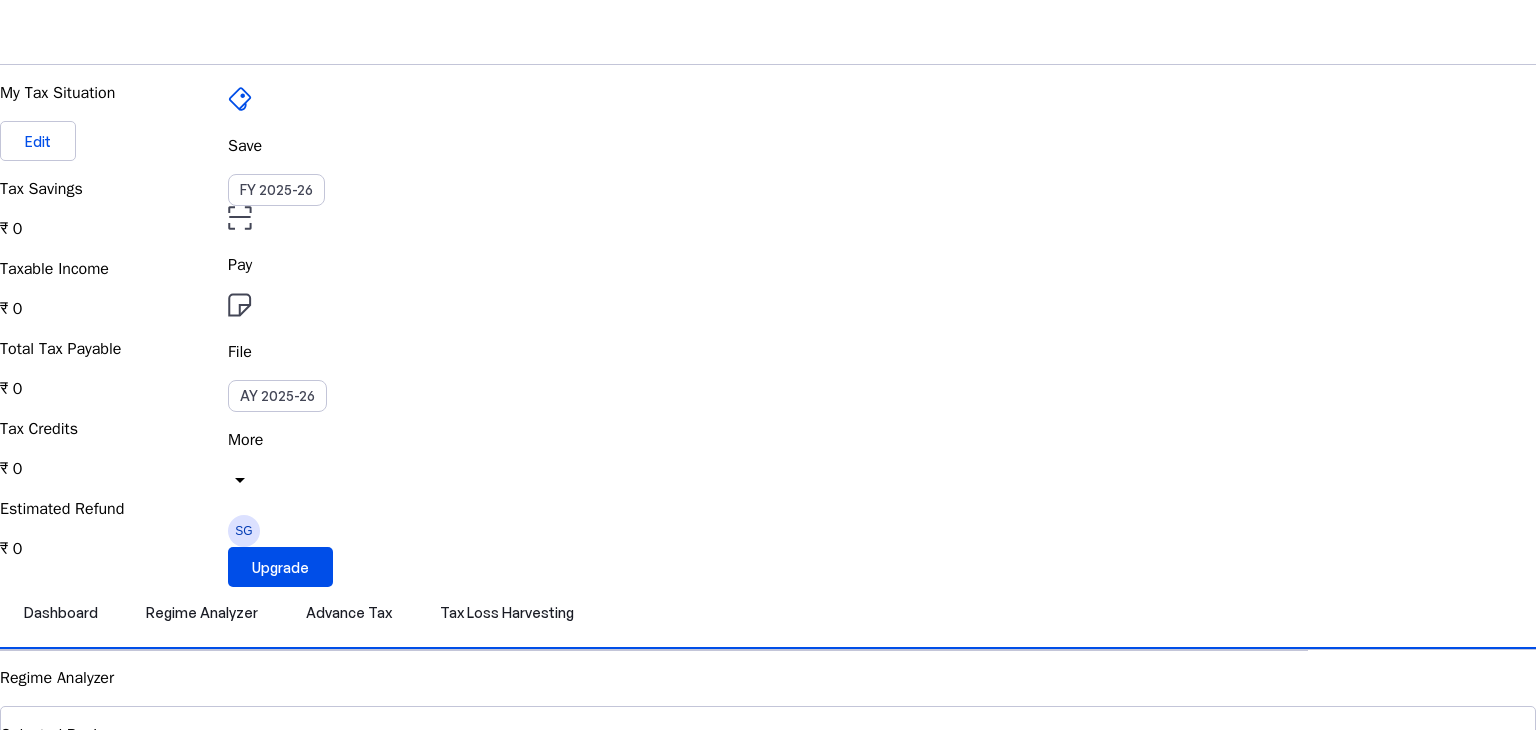click on "Tax liability is same in both regimes, so it's best to stick with the default, new regime." at bounding box center (768, 815) 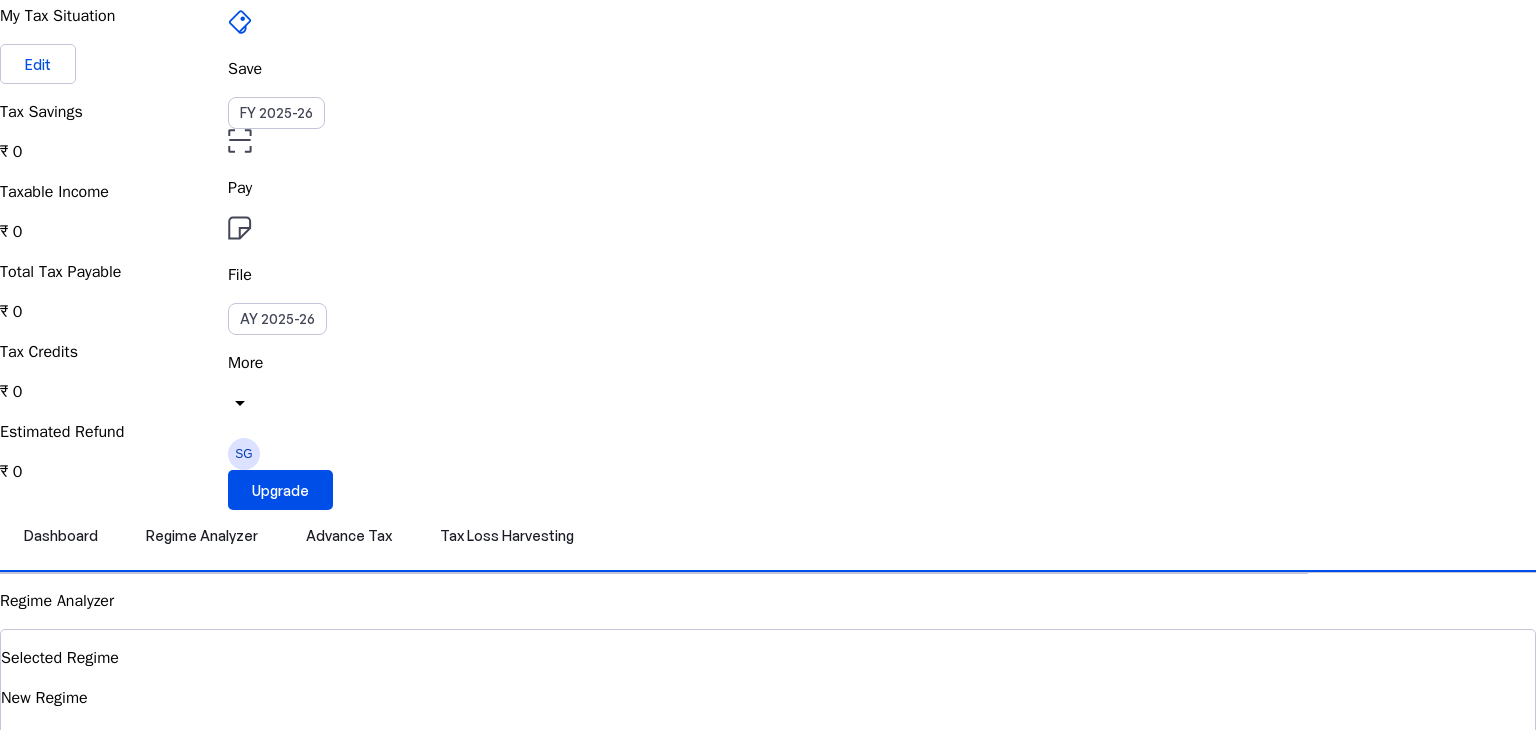 scroll, scrollTop: 80, scrollLeft: 0, axis: vertical 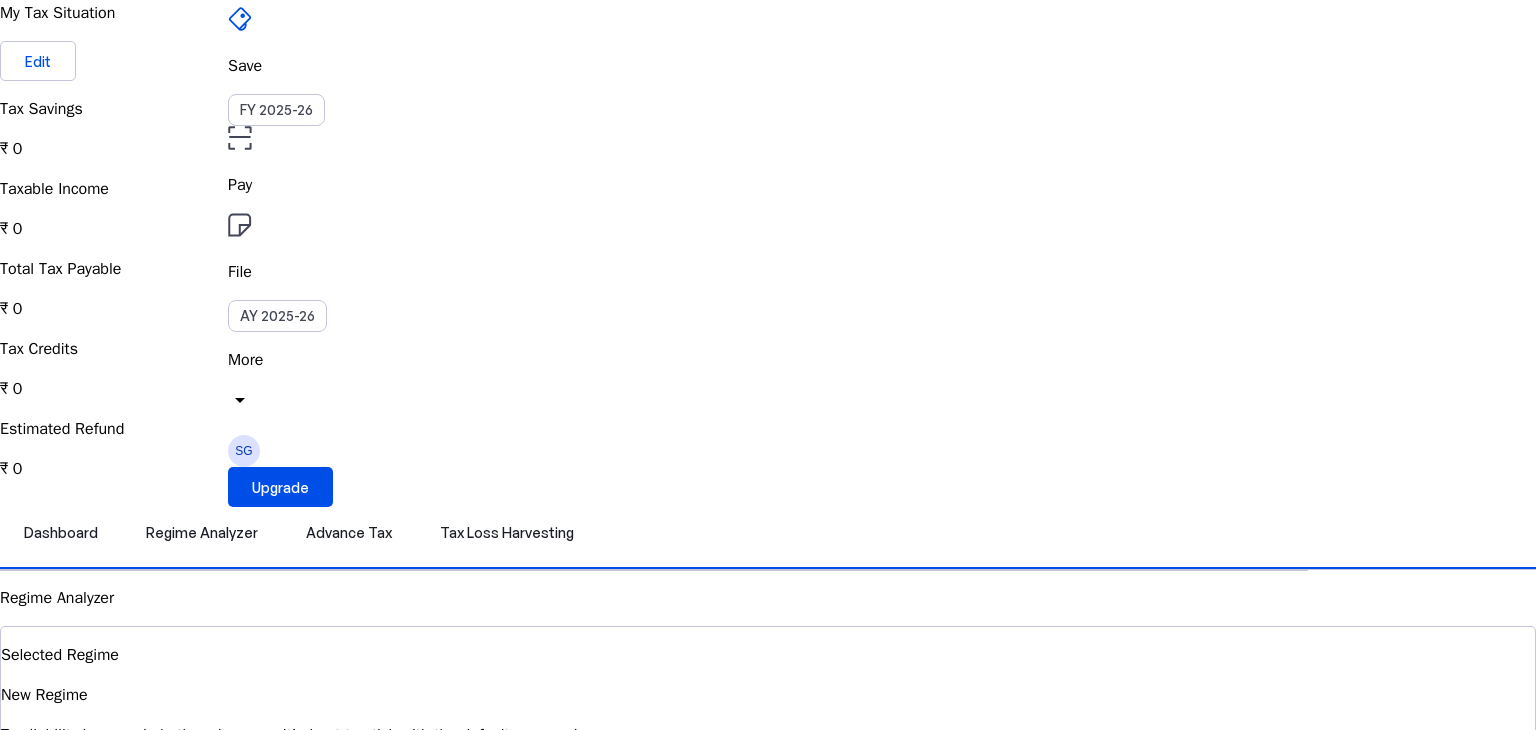 click on "Selected Regime New Regime Tax liability is same in both regimes, so it's best to stick with the default, new regime.  Switch Regime" at bounding box center [768, 723] 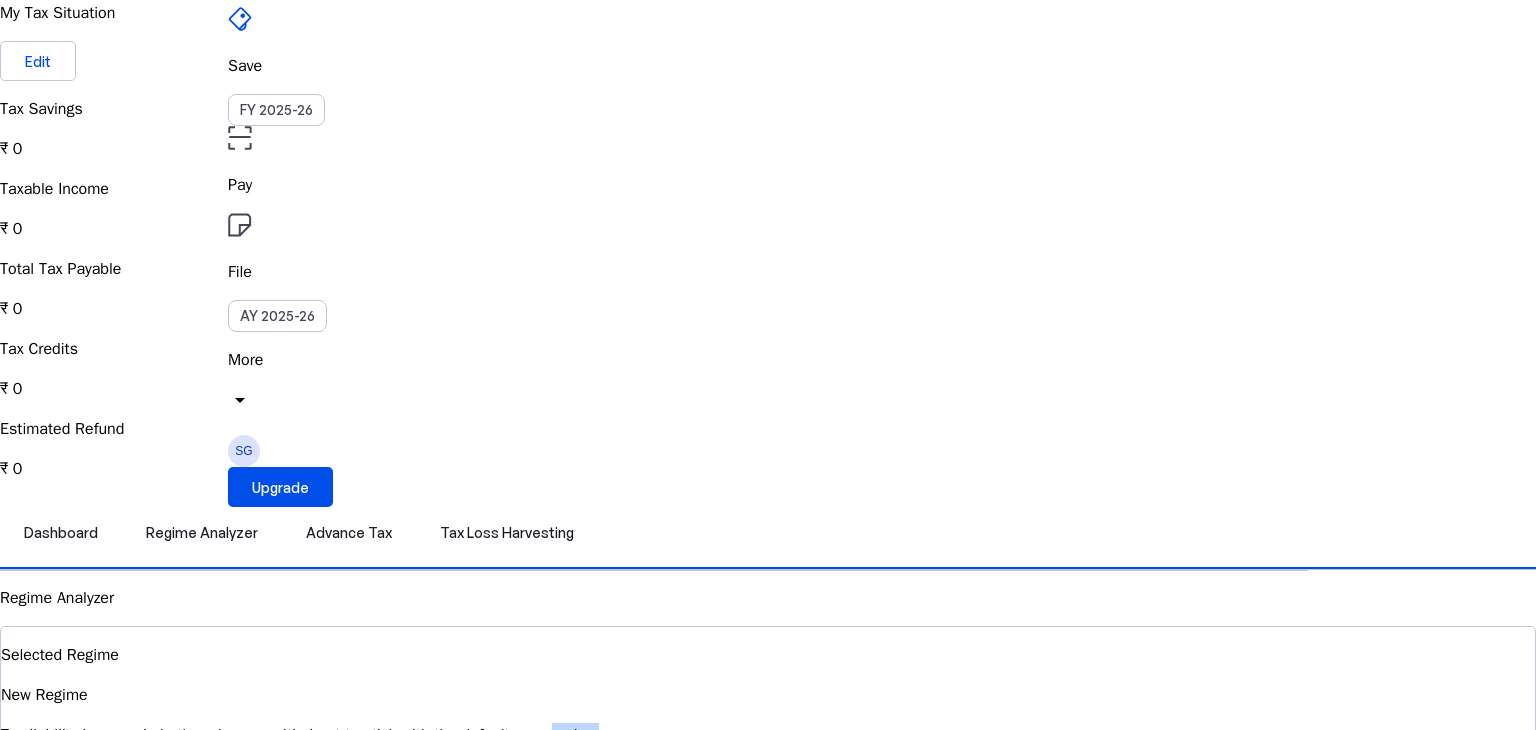 click on "Selected Regime New Regime Tax liability is same in both regimes, so it's best to stick with the default, new regime.  Switch Regime" at bounding box center [768, 723] 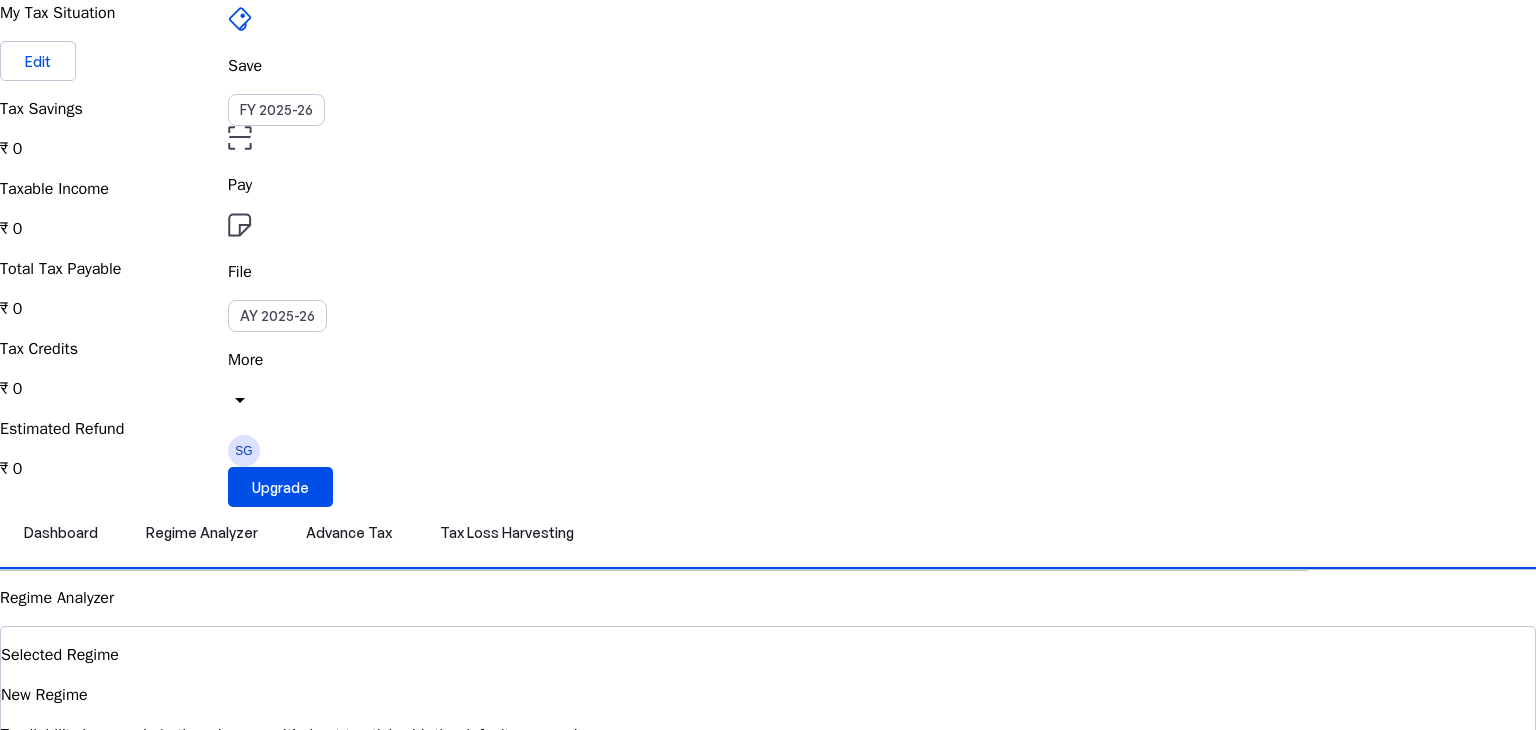 click on "Selected Regime New Regime Tax liability is same in both regimes, so it's best to stick with the default, new regime.  Switch Regime" at bounding box center (768, 723) 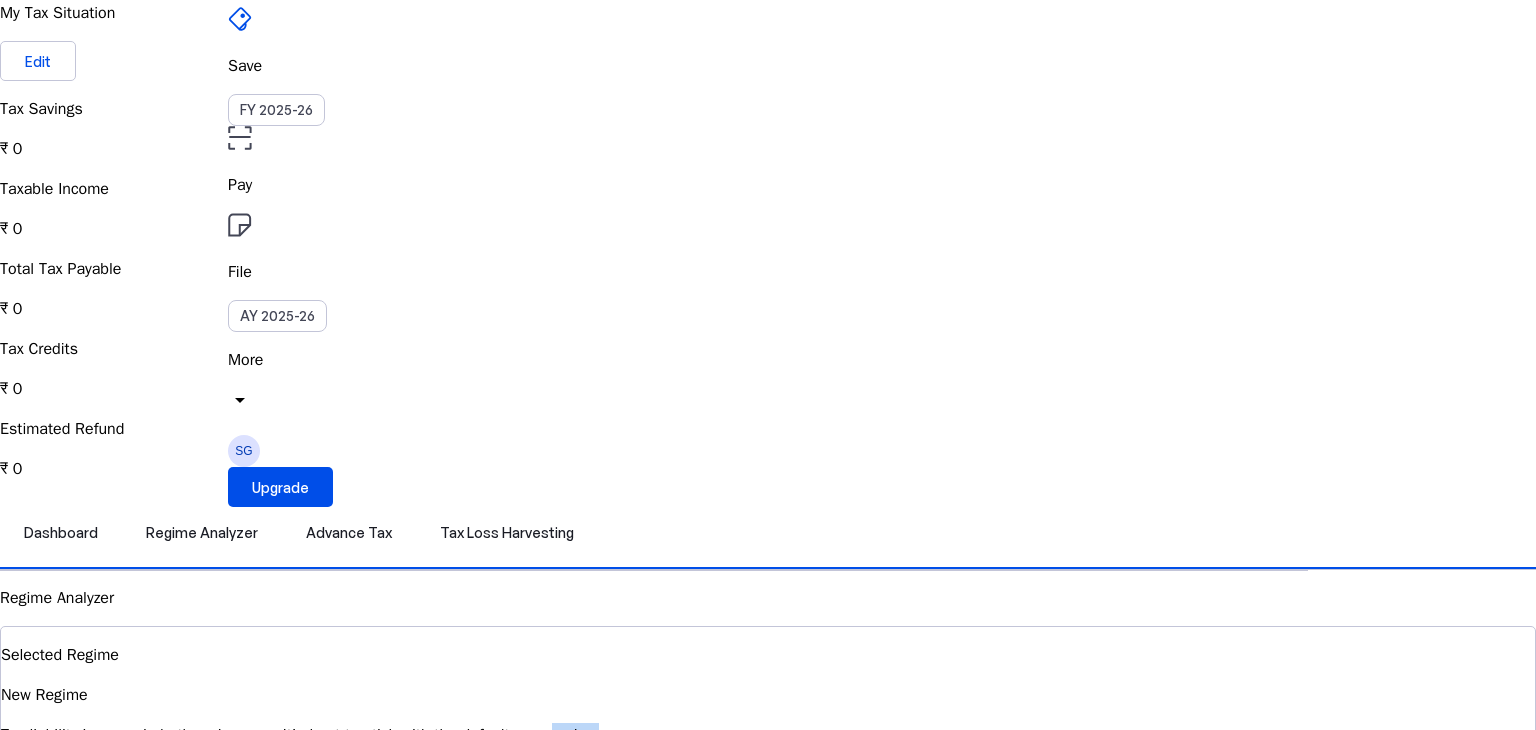 click on "Selected Regime New Regime Tax liability is same in both regimes, so it's best to stick with the default, new regime.  Switch Regime" at bounding box center (768, 723) 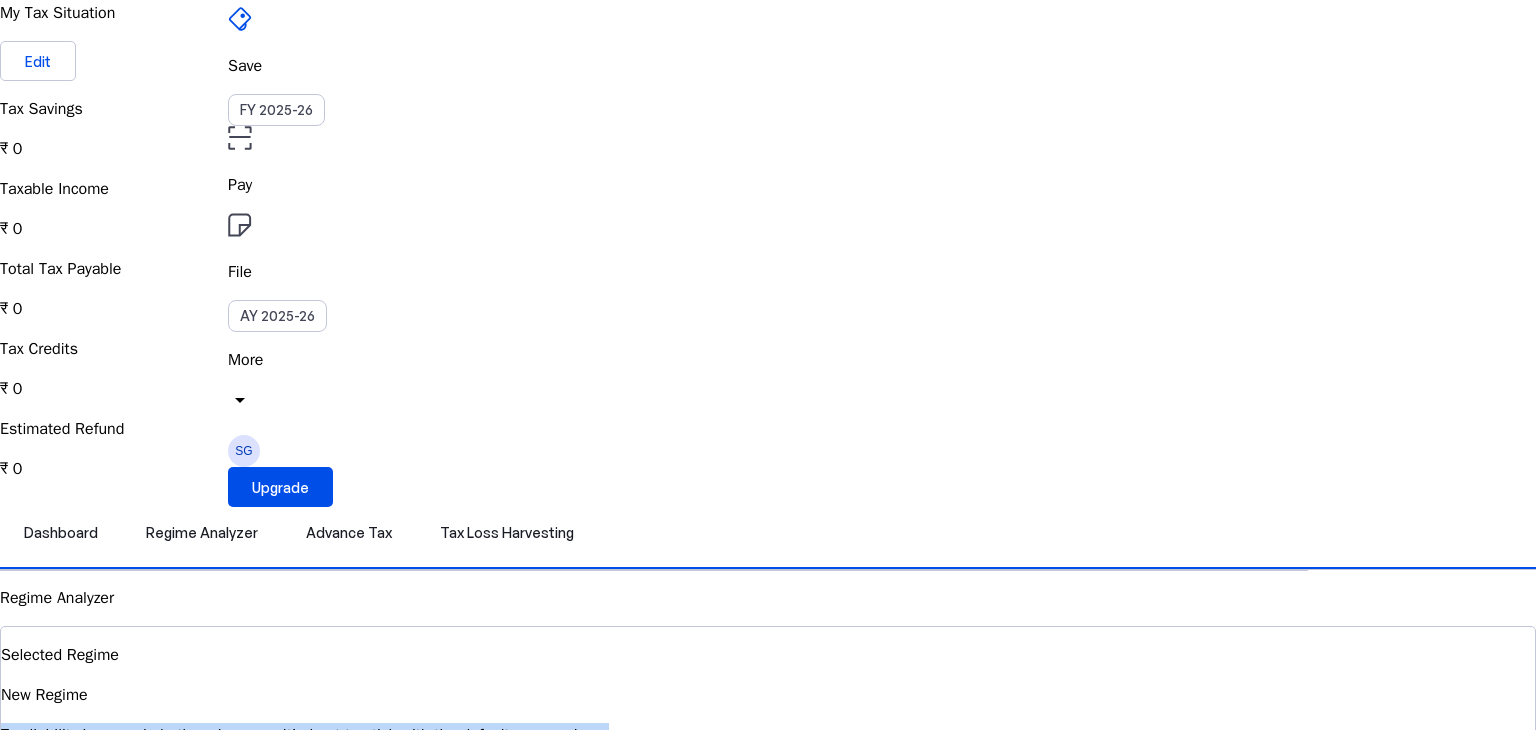 click on "Selected Regime New Regime Tax liability is same in both regimes, so it's best to stick with the default, new regime.  Switch Regime" at bounding box center [768, 723] 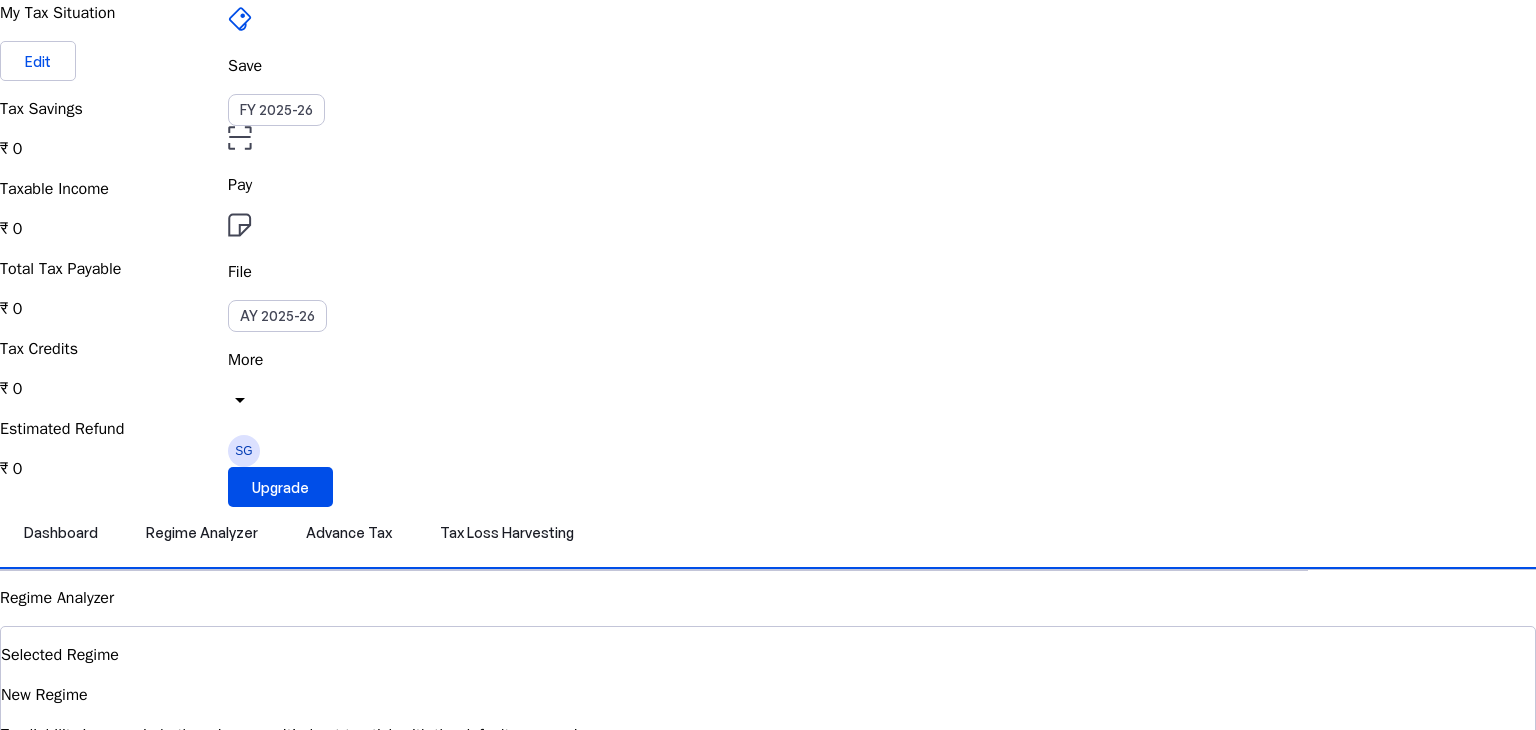 click on "Let's find more tax savings in your income." at bounding box center [768, 988] 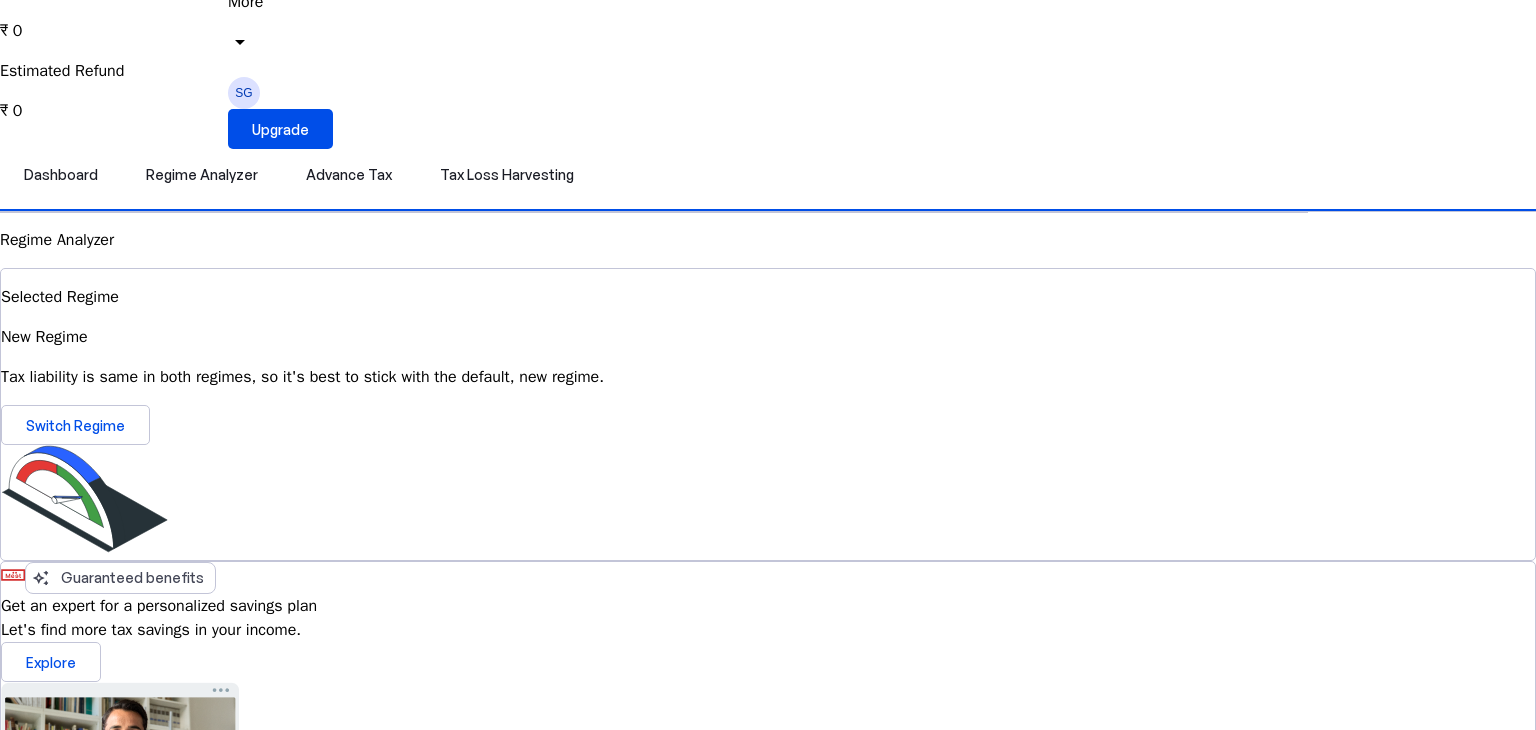 scroll, scrollTop: 440, scrollLeft: 0, axis: vertical 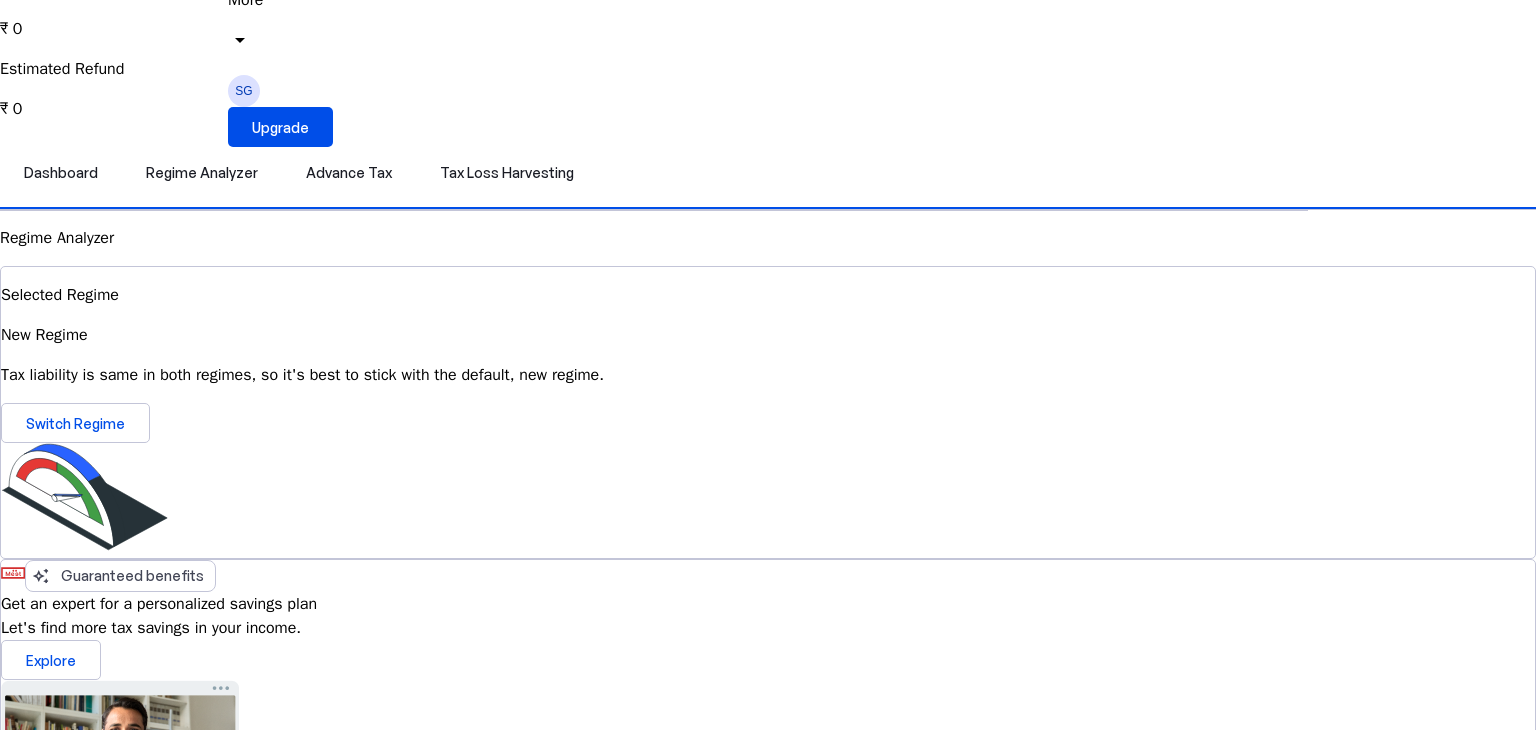 drag, startPoint x: 818, startPoint y: 155, endPoint x: 836, endPoint y: 205, distance: 53.14132 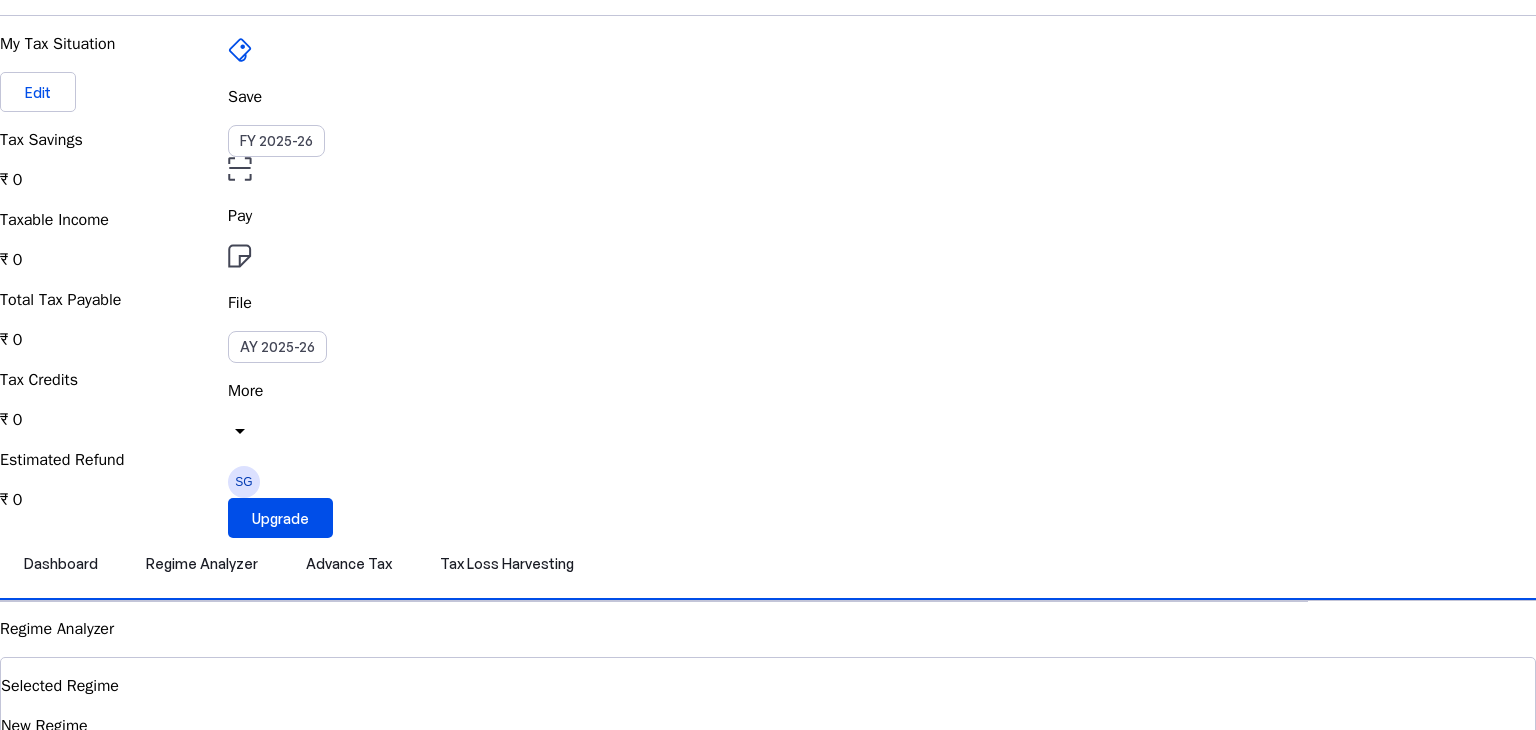 scroll, scrollTop: 0, scrollLeft: 0, axis: both 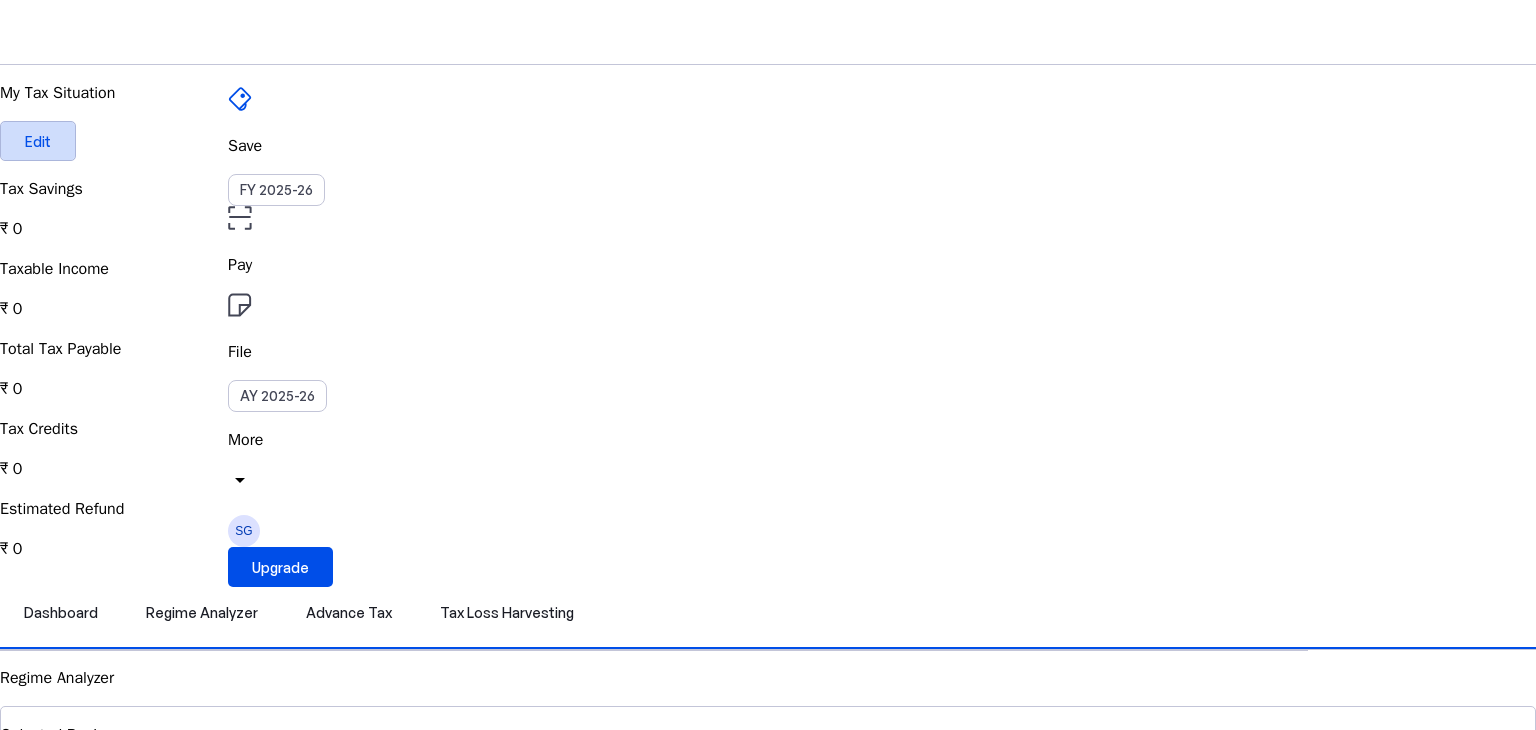 click at bounding box center (38, 141) 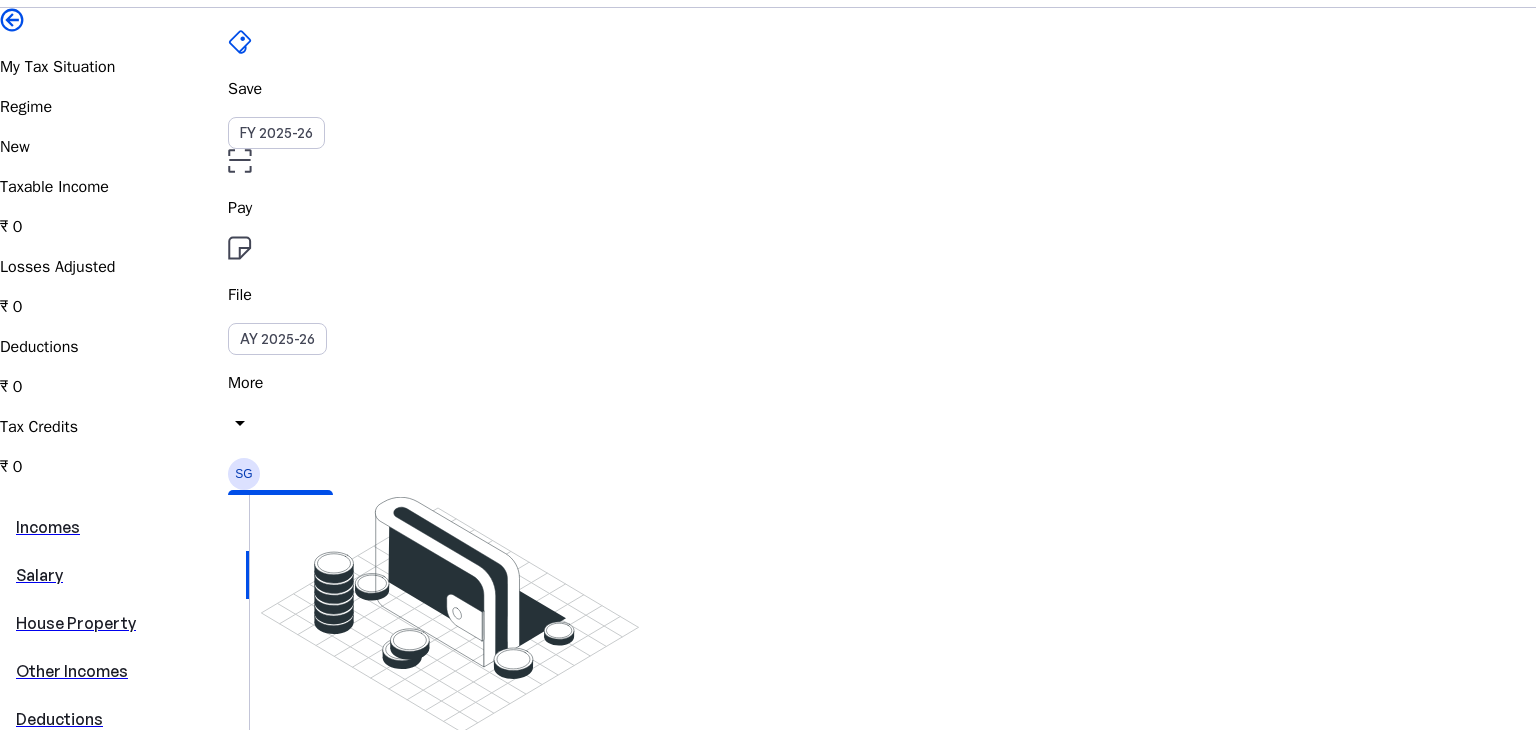 scroll, scrollTop: 56, scrollLeft: 0, axis: vertical 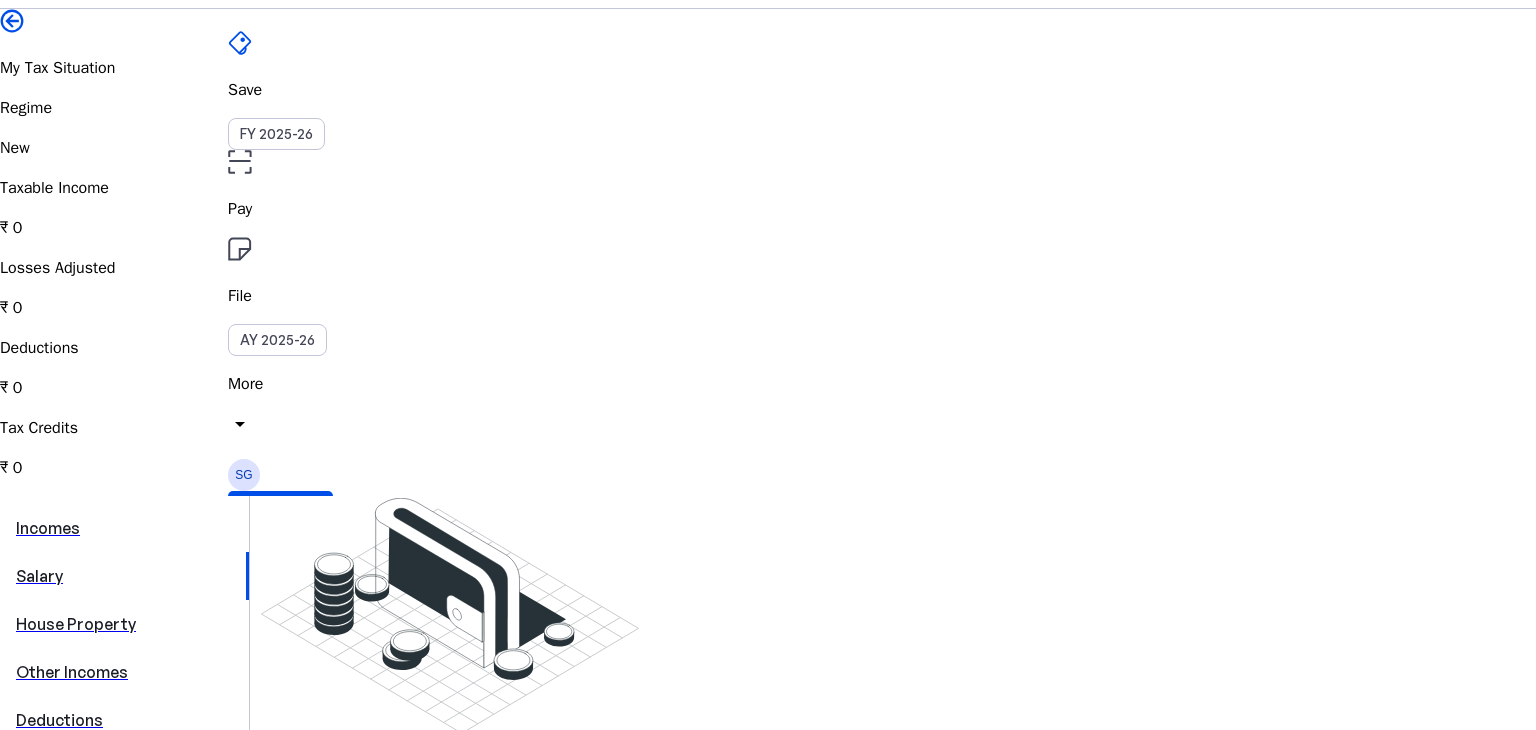 click on "Add Salary" at bounding box center (327, 859) 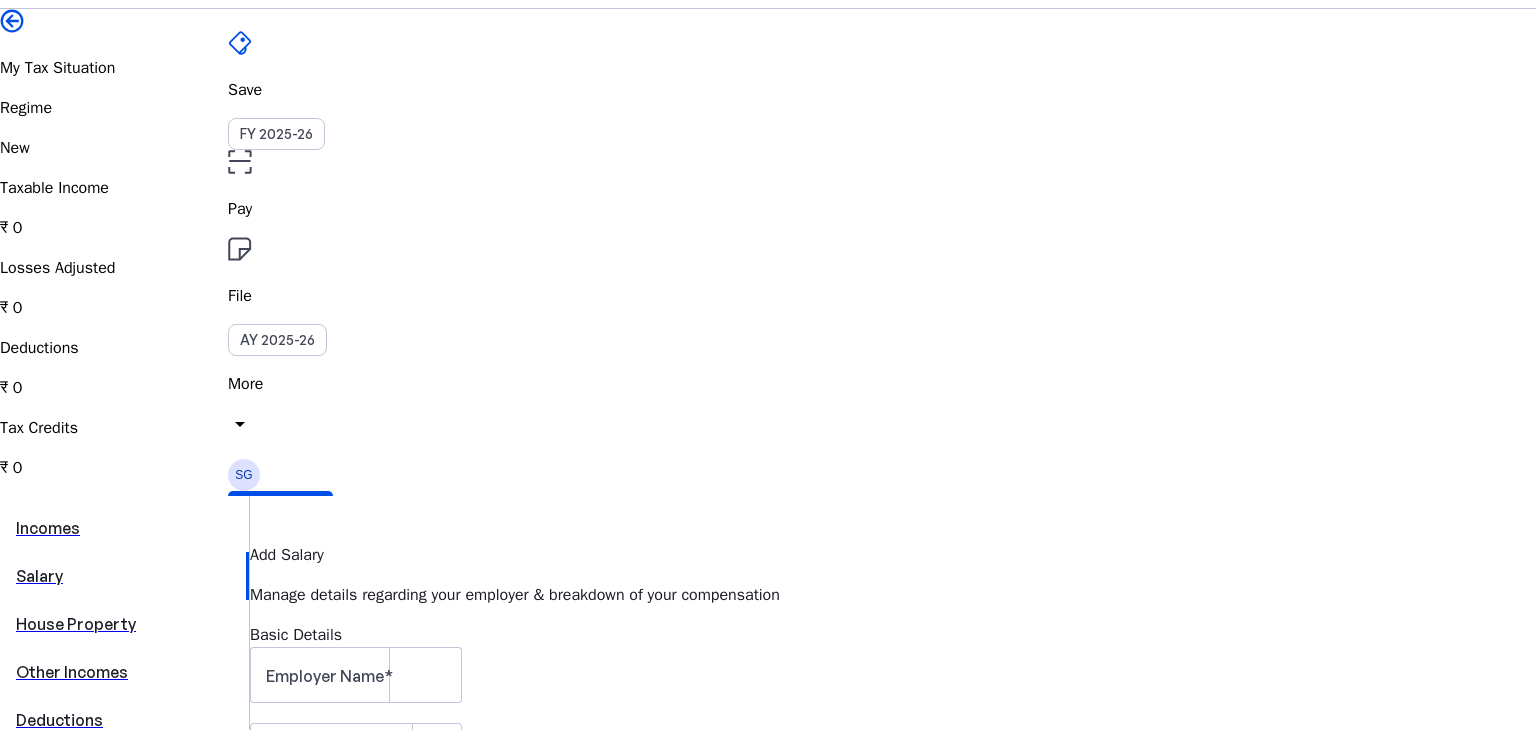 scroll, scrollTop: 0, scrollLeft: 0, axis: both 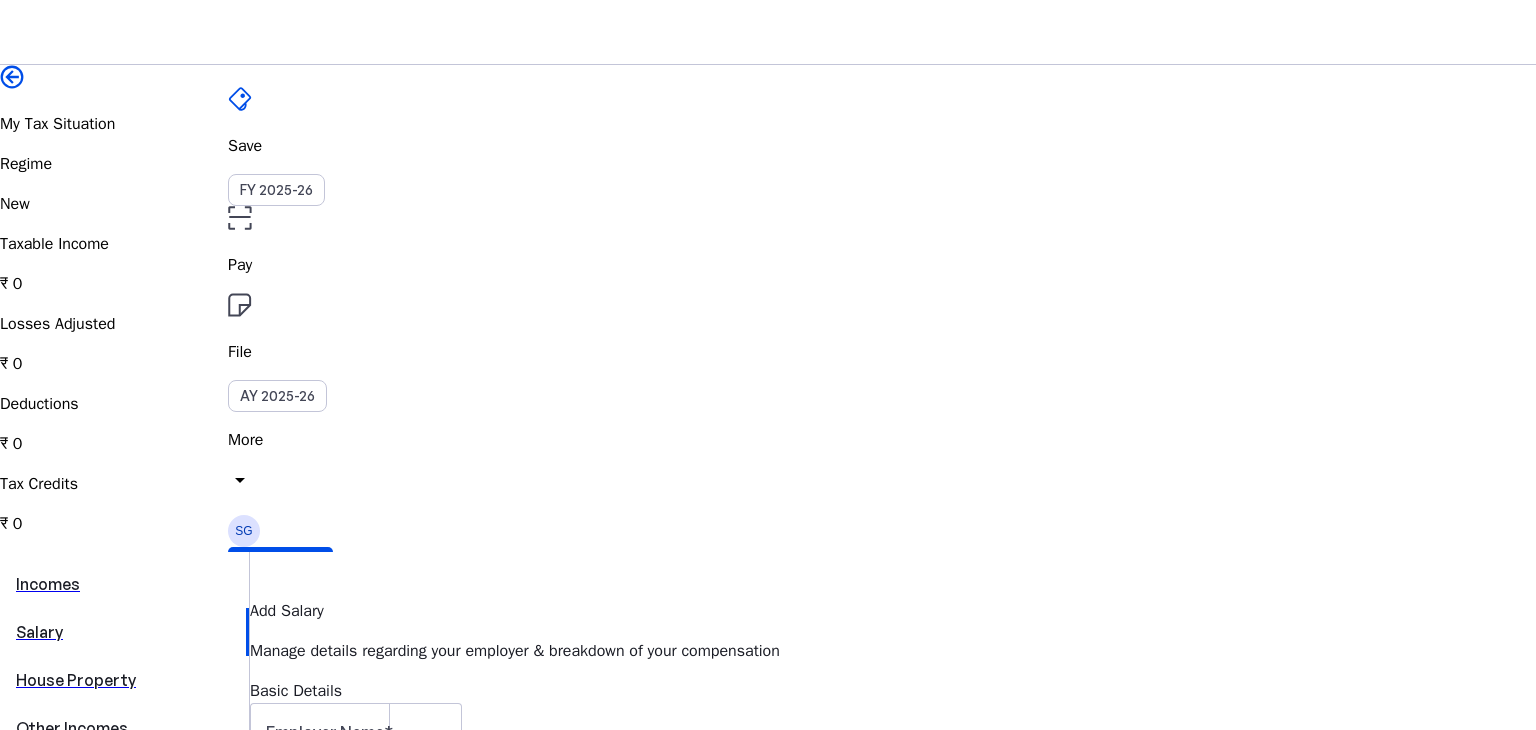 click on "Save FY 2025-26  Pay   File AY 2025-26  More  arrow_down  SG   Upgrade  My Tax Situation Regime New Taxable Income ₹ 0 Losses Adjusted ₹ 0 Deductions ₹ 0 Tax Credits ₹ 0  Incomes   Salary   House Property   Other Incomes   Deductions   Tax Credits   Losses  Add Salary Manage details regarding your employer & breakdown of your compensation Basic Details Employer Name Employer Category Salary Breakdown Basic Salary + Dearness Allowance Perquisites Profits in Lieu of Salary Allowances HRA Received Annual Rent Paid LTA Received Travel Expenses Other Taxable Allowances Deductions Entertainment Allowance Professional Tax Tax Credit TDS on Salary Save Cancel © Quicko Infosoft Private Limited Built with favorite from [CITY]" at bounding box center [768, 959] 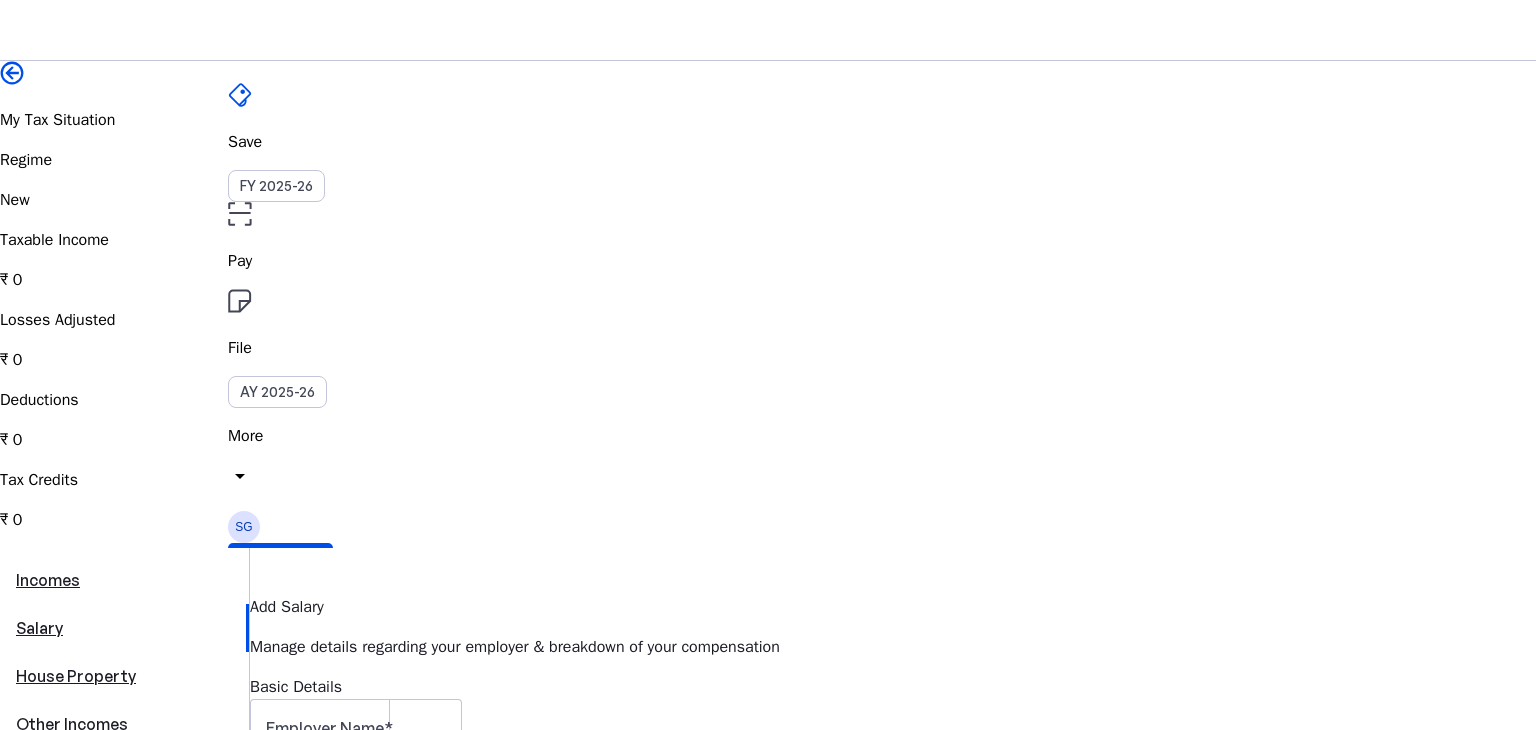 scroll, scrollTop: 0, scrollLeft: 0, axis: both 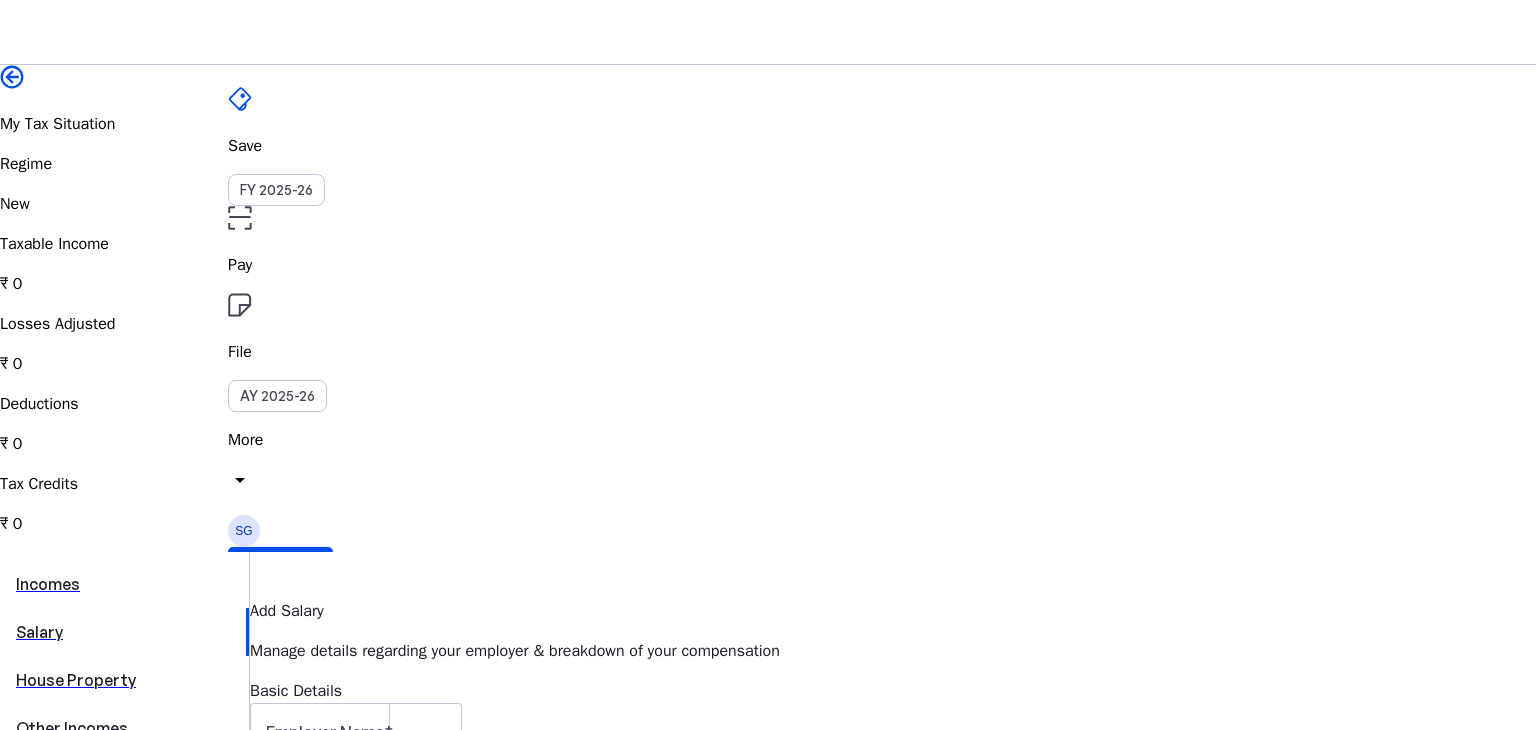 click on "SG" at bounding box center (244, 531) 